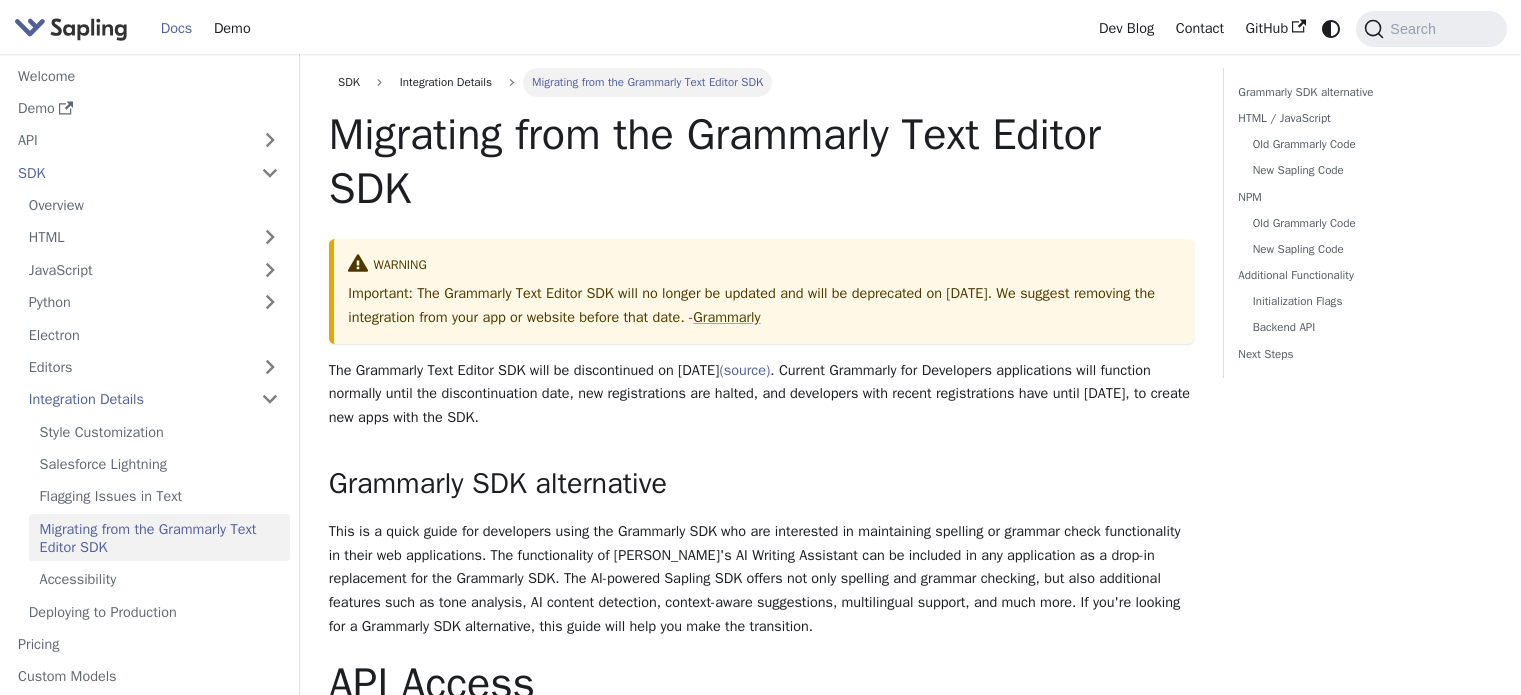 scroll, scrollTop: 0, scrollLeft: 0, axis: both 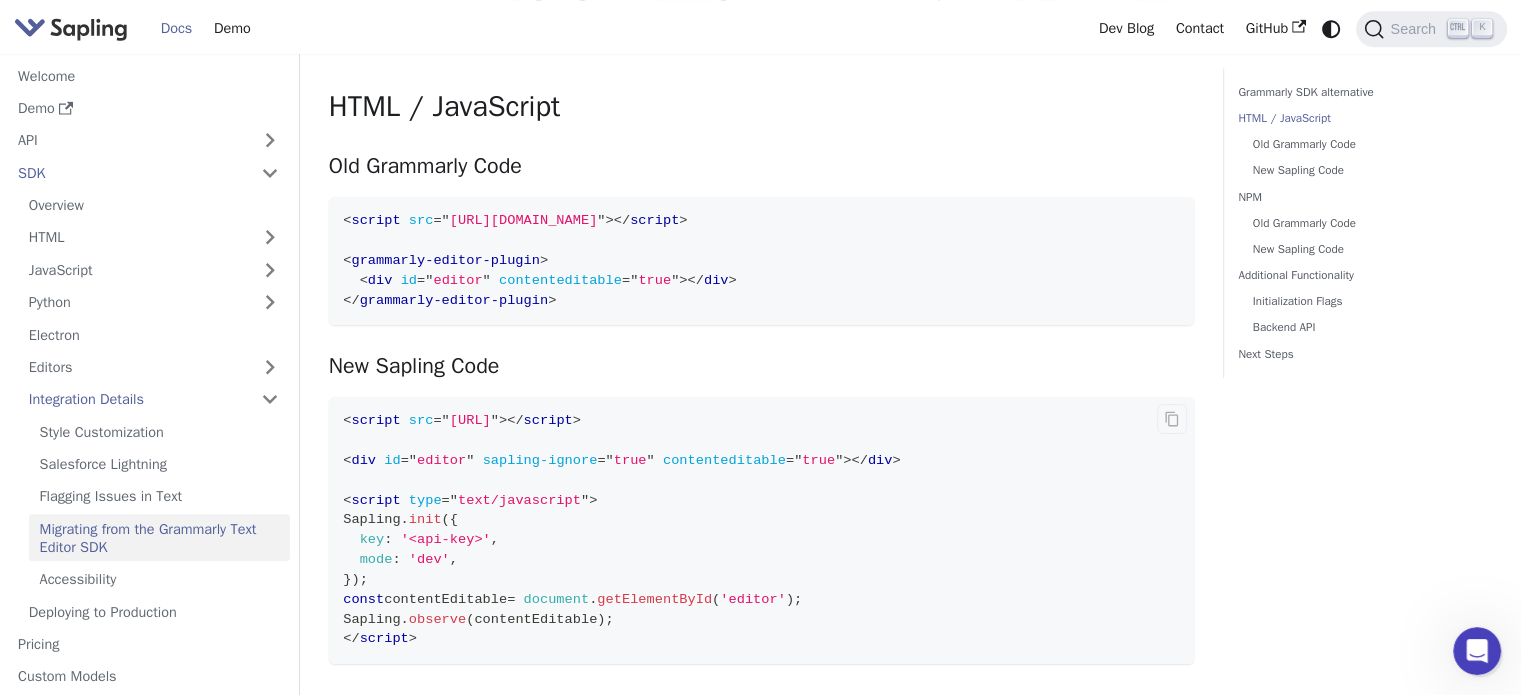 click on "[URL]" at bounding box center (470, 420) 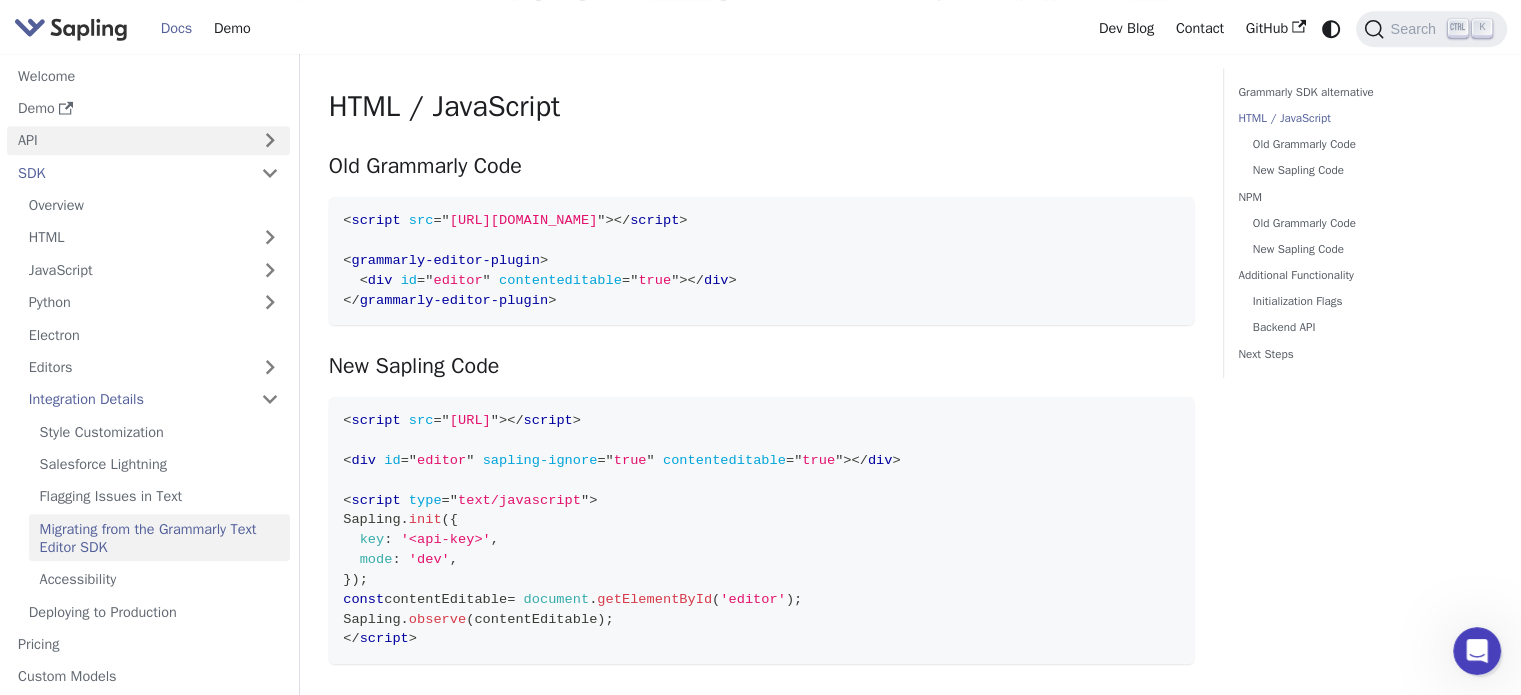 click on "API" at bounding box center [128, 140] 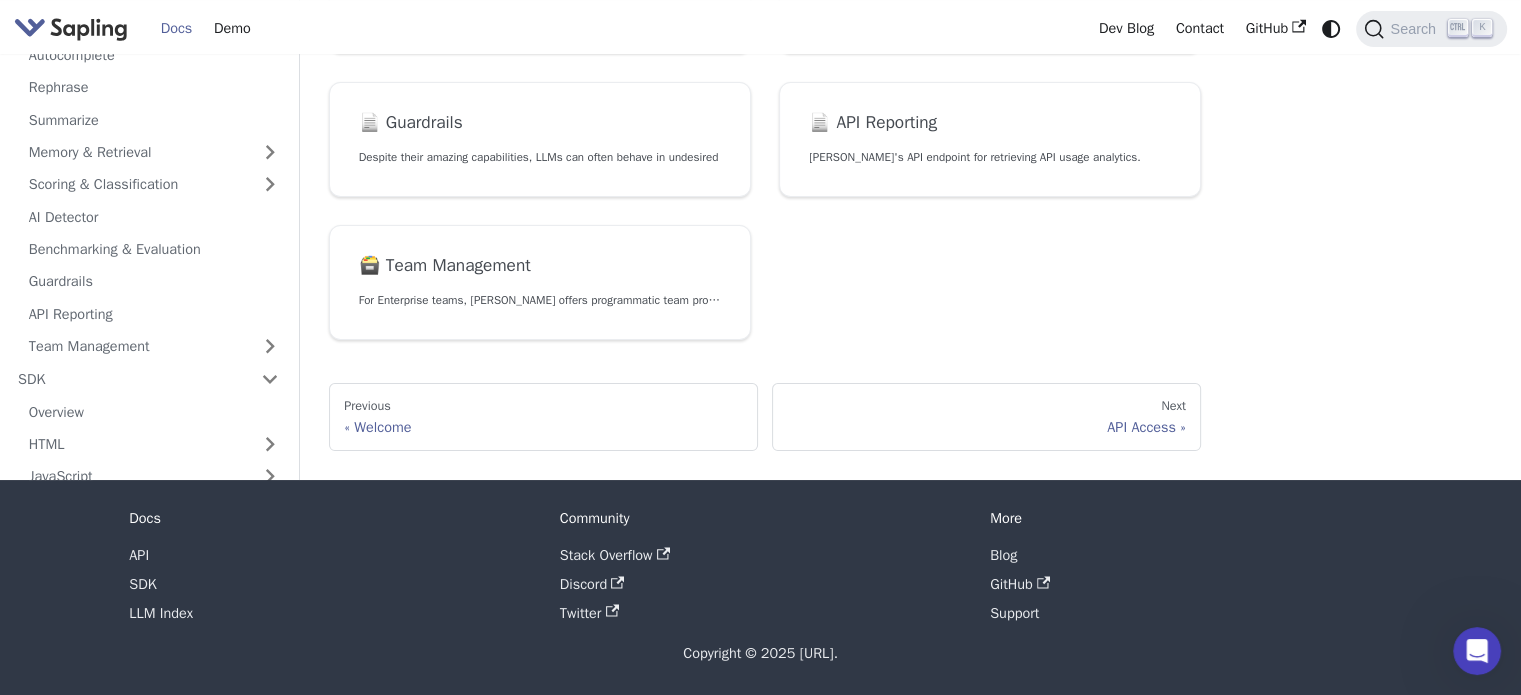 scroll, scrollTop: 0, scrollLeft: 0, axis: both 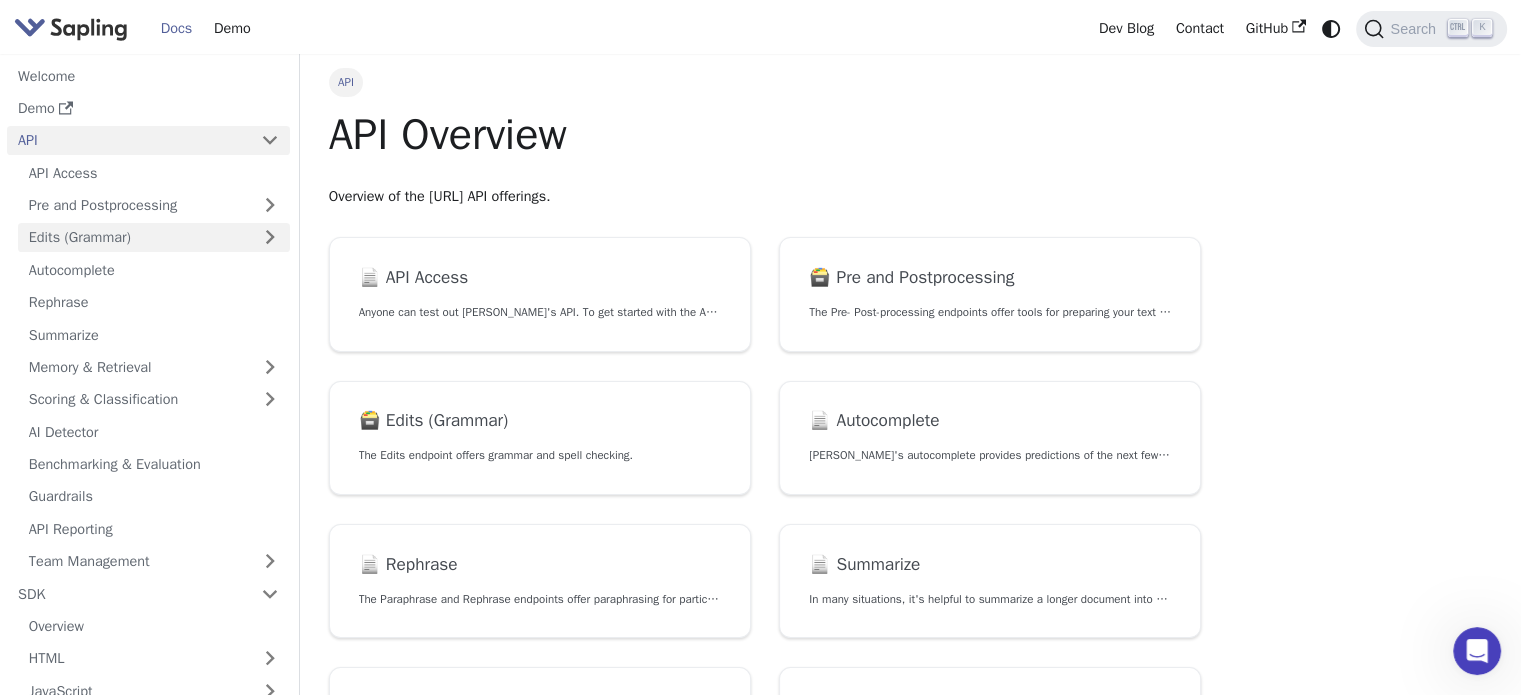 click on "Edits (Grammar)" at bounding box center [154, 237] 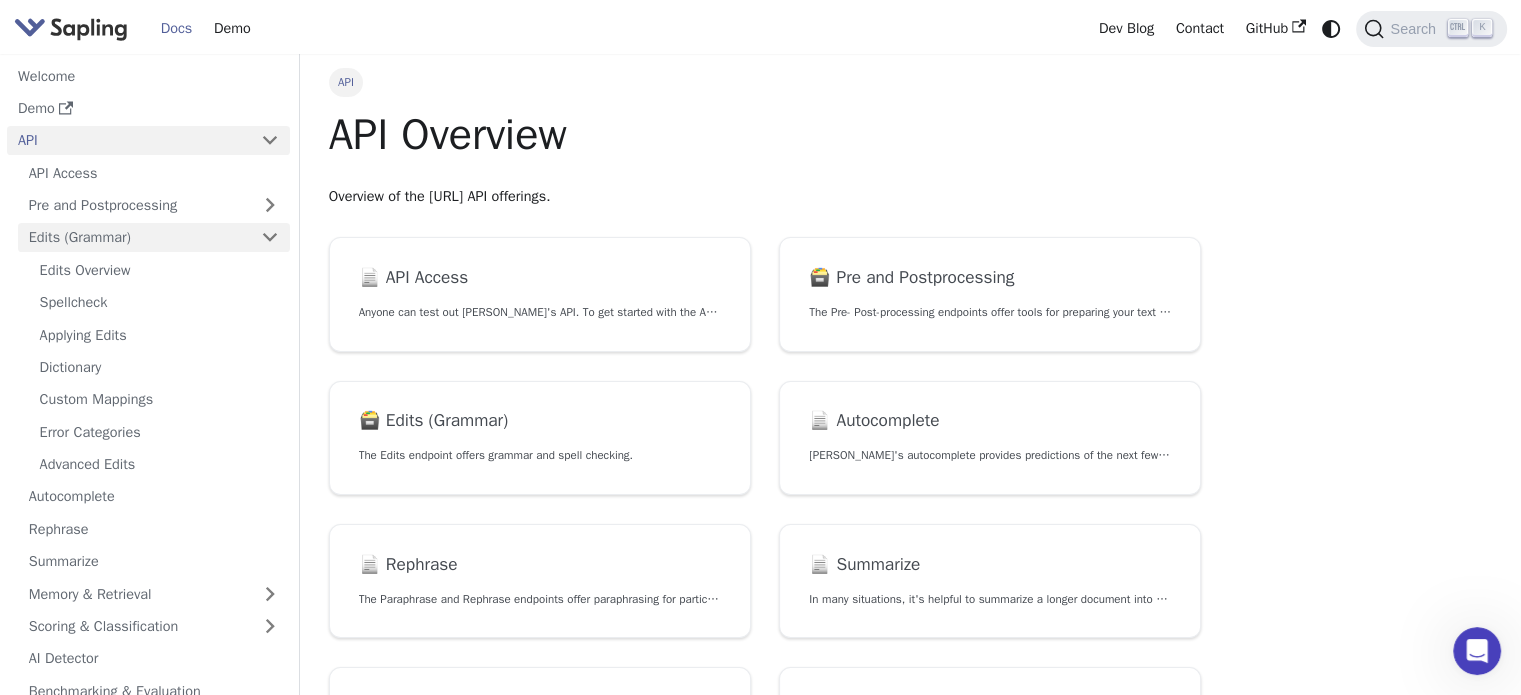 click on "Edits (Grammar)" at bounding box center (154, 237) 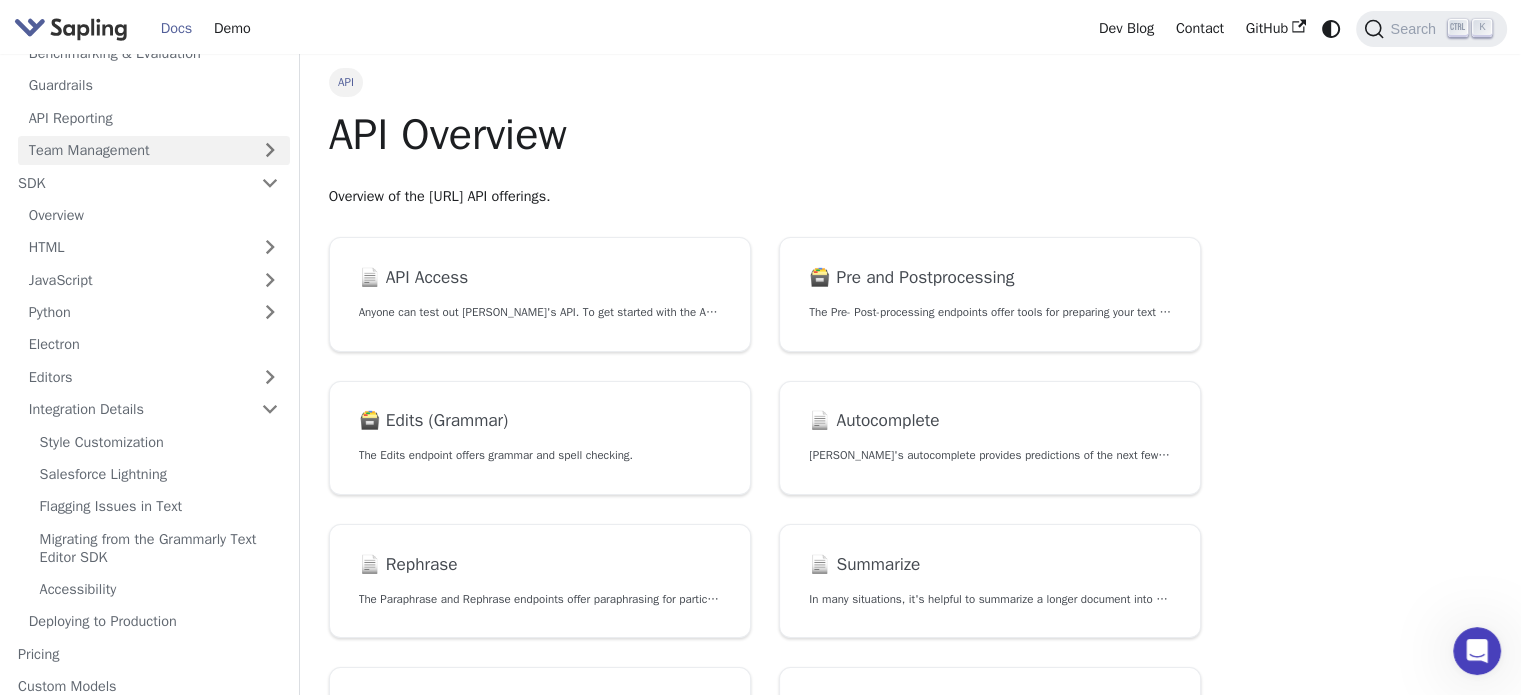 scroll, scrollTop: 411, scrollLeft: 0, axis: vertical 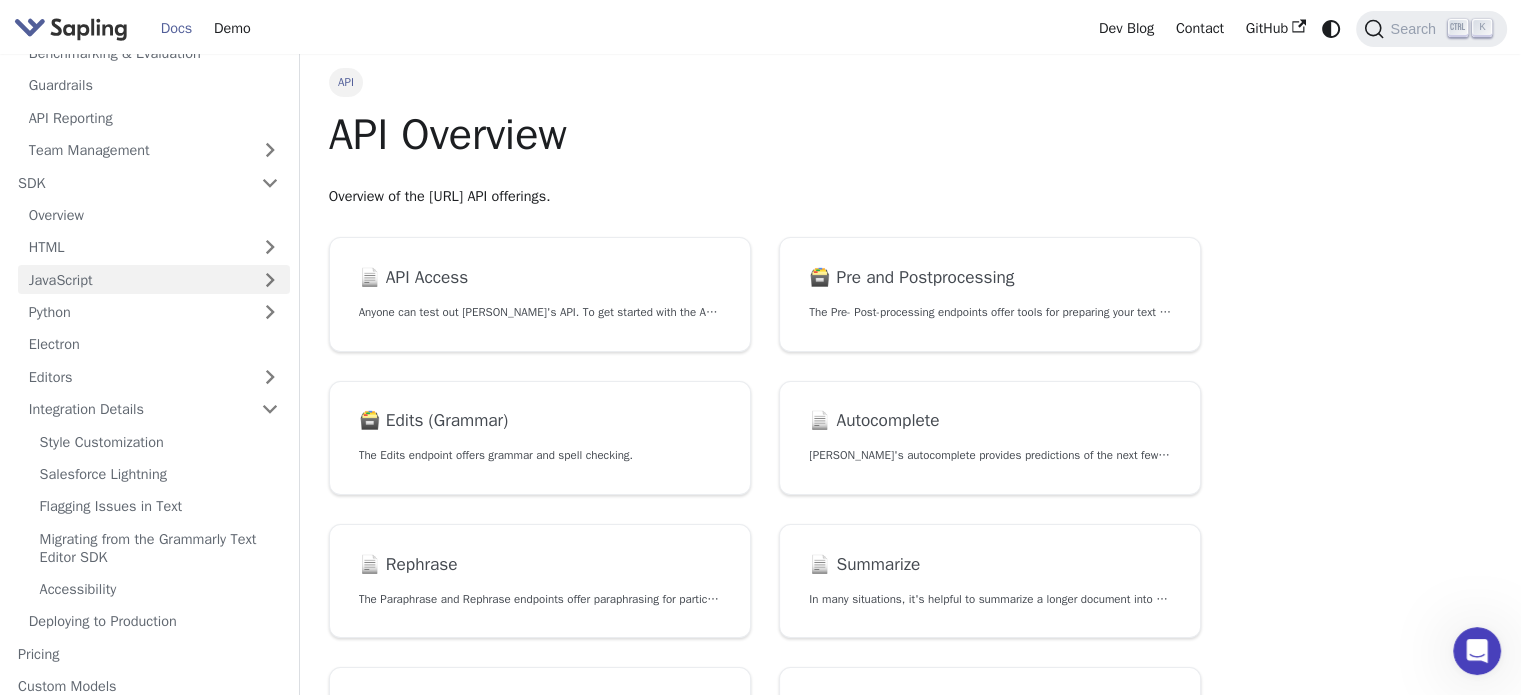 click on "JavaScript" at bounding box center [154, 279] 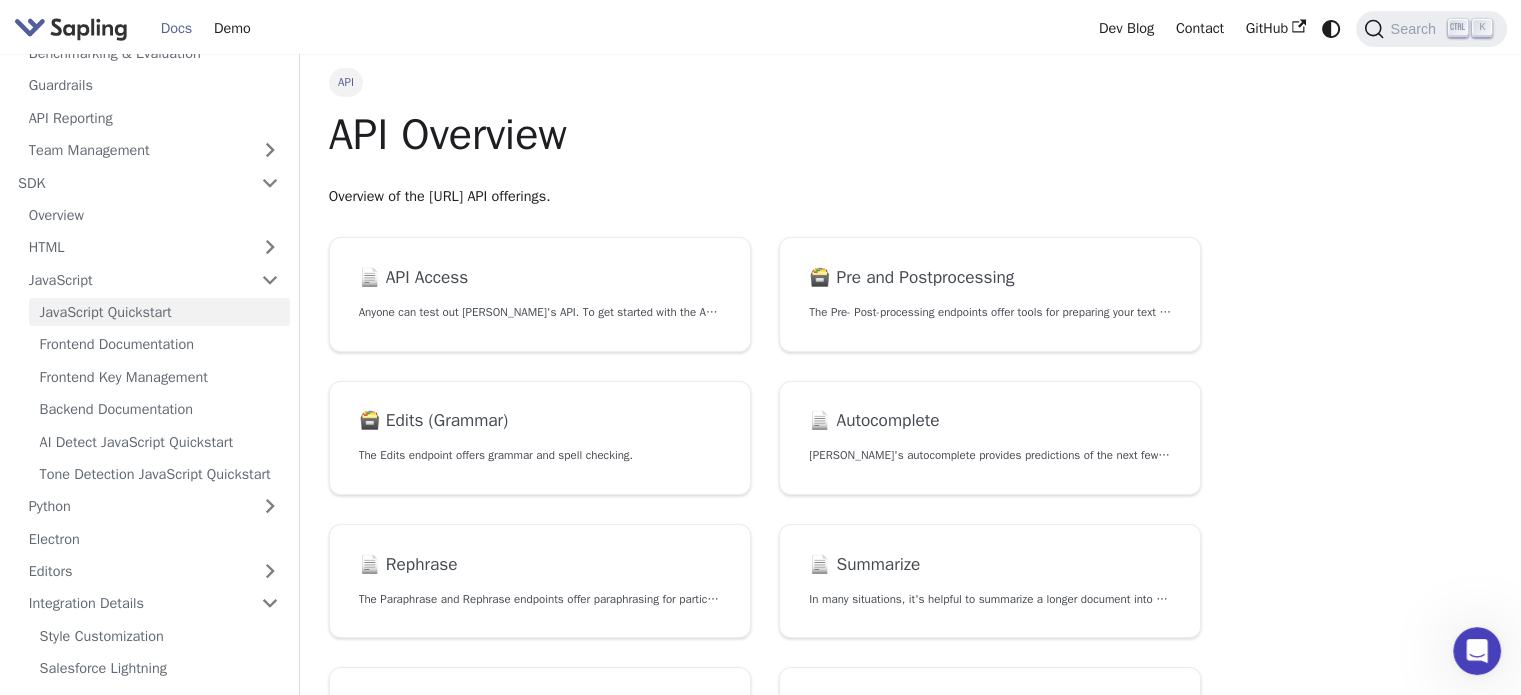 click on "JavaScript Quickstart" at bounding box center (159, 312) 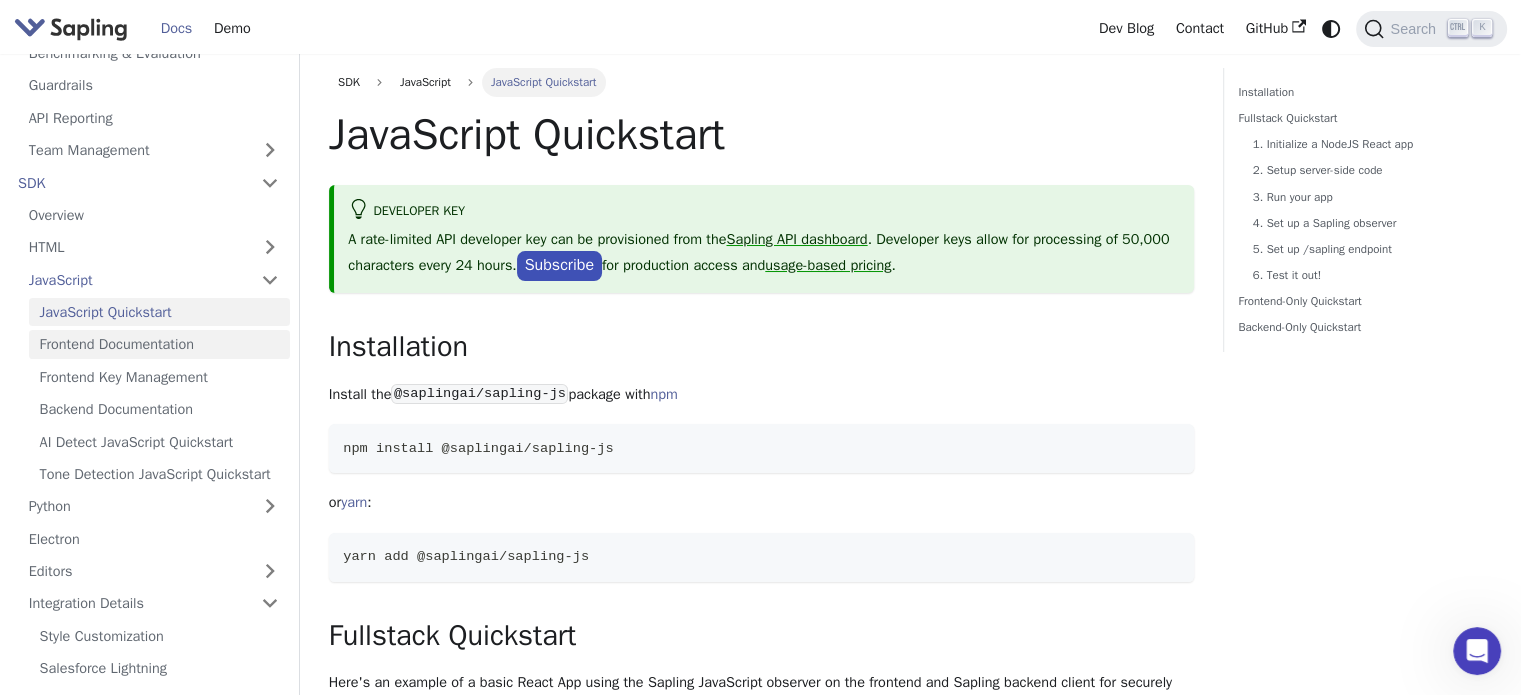 click on "Frontend Documentation" at bounding box center [159, 344] 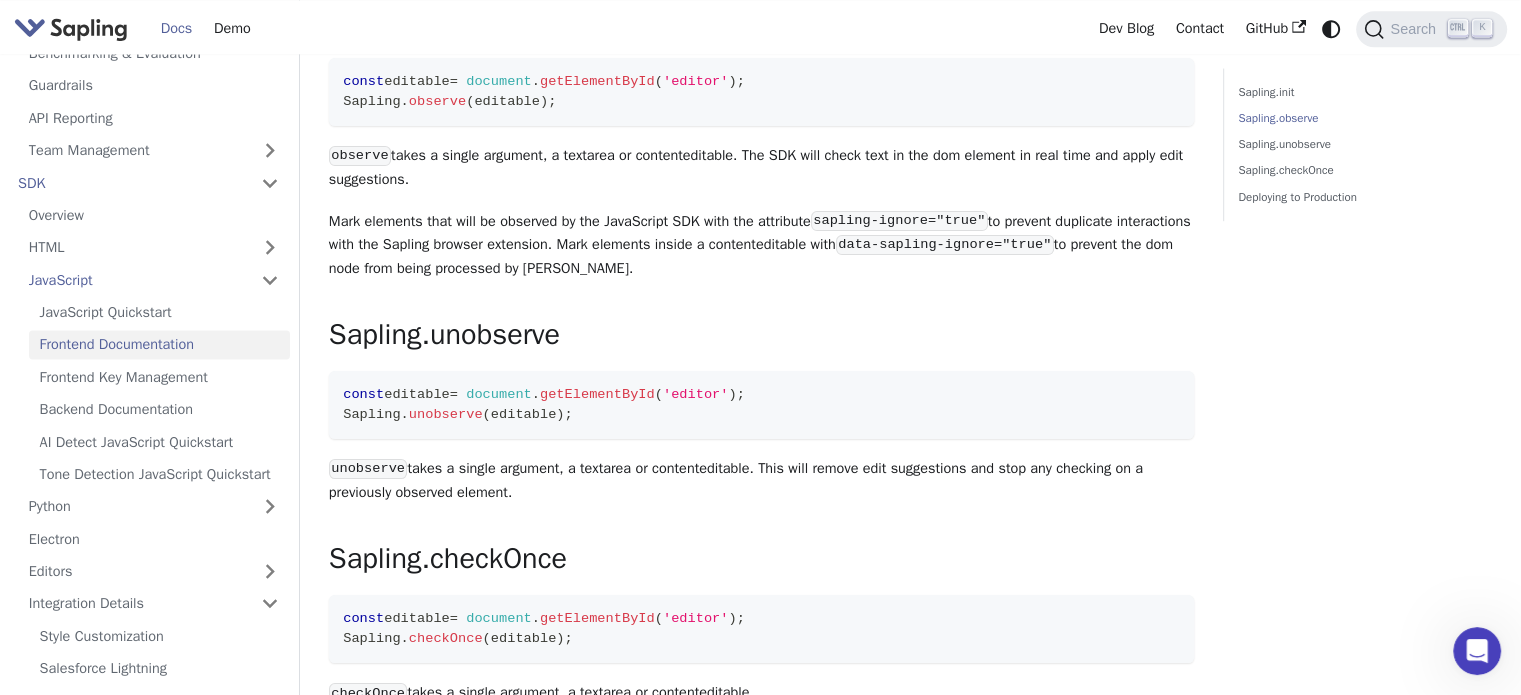 scroll, scrollTop: 2888, scrollLeft: 0, axis: vertical 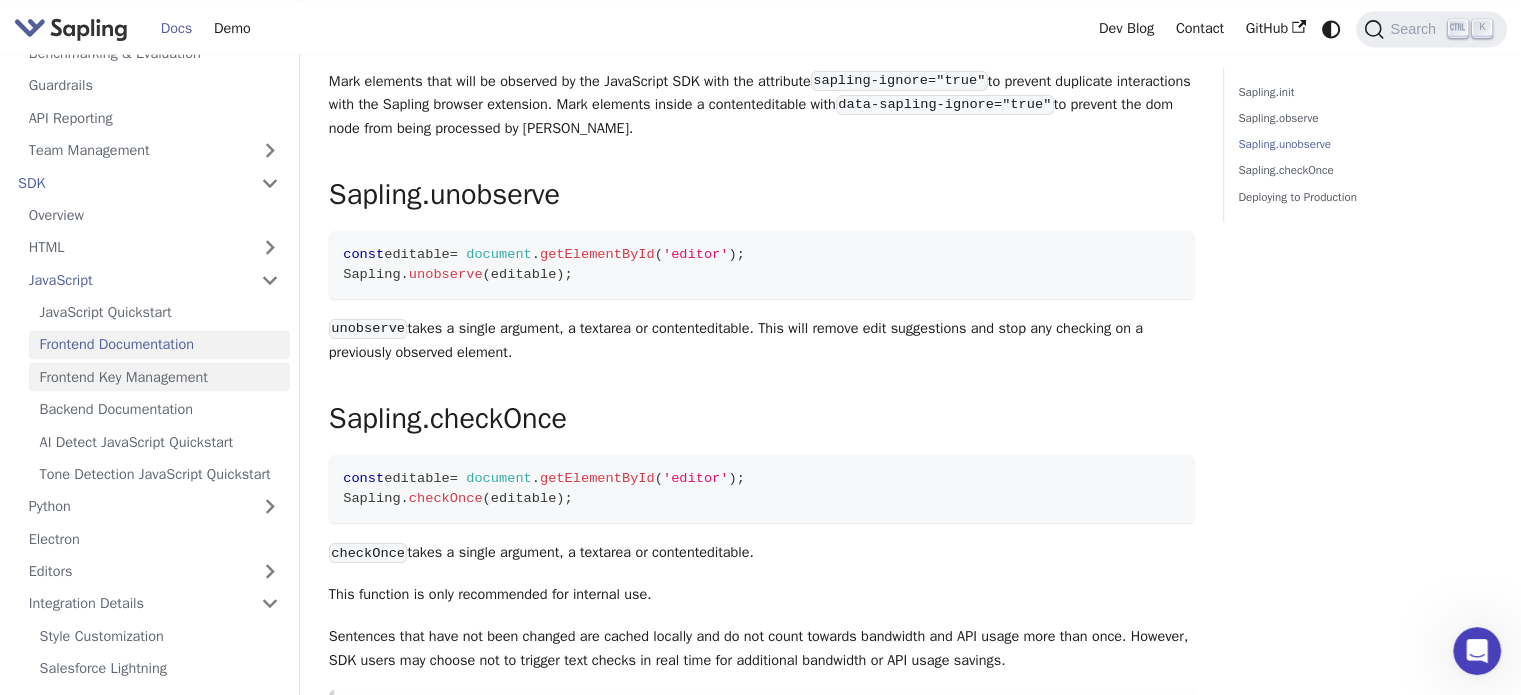 click on "Frontend Key Management" at bounding box center [159, 376] 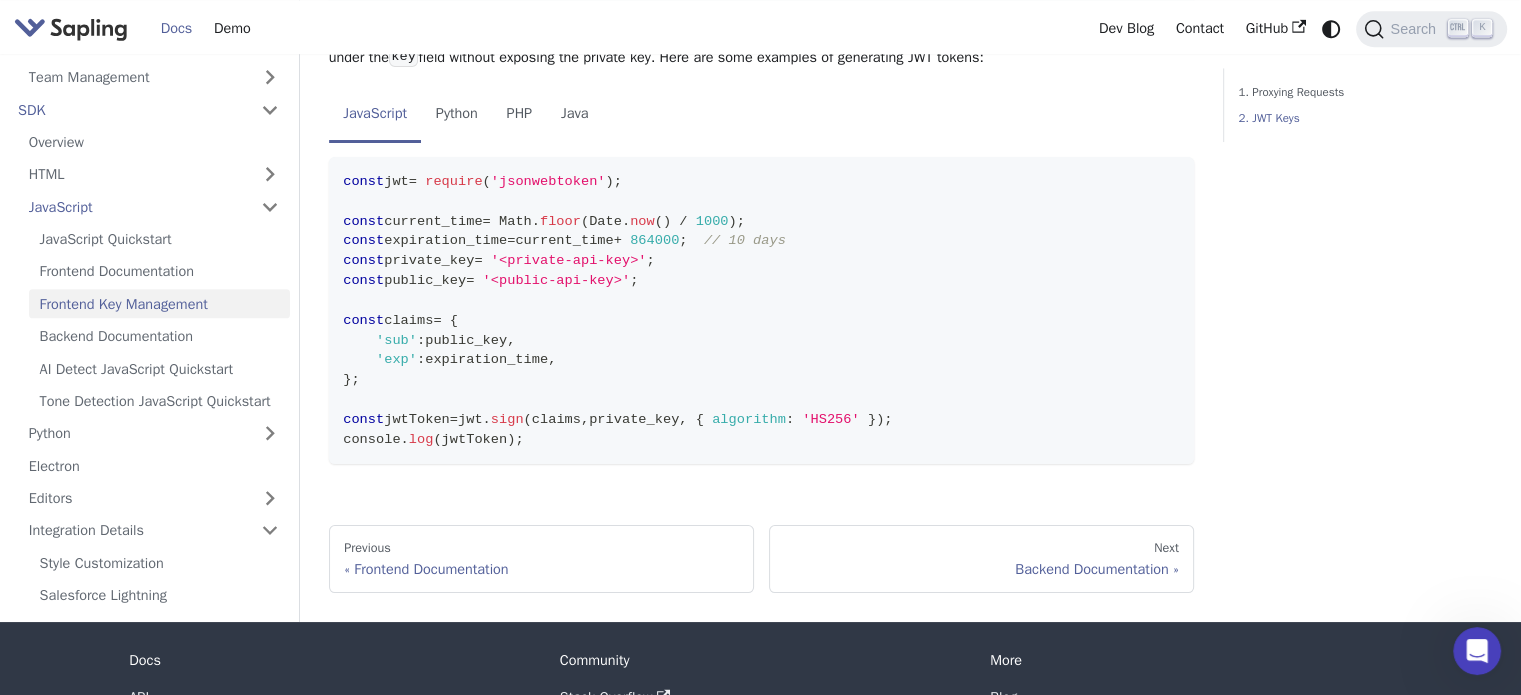 scroll, scrollTop: 1767, scrollLeft: 0, axis: vertical 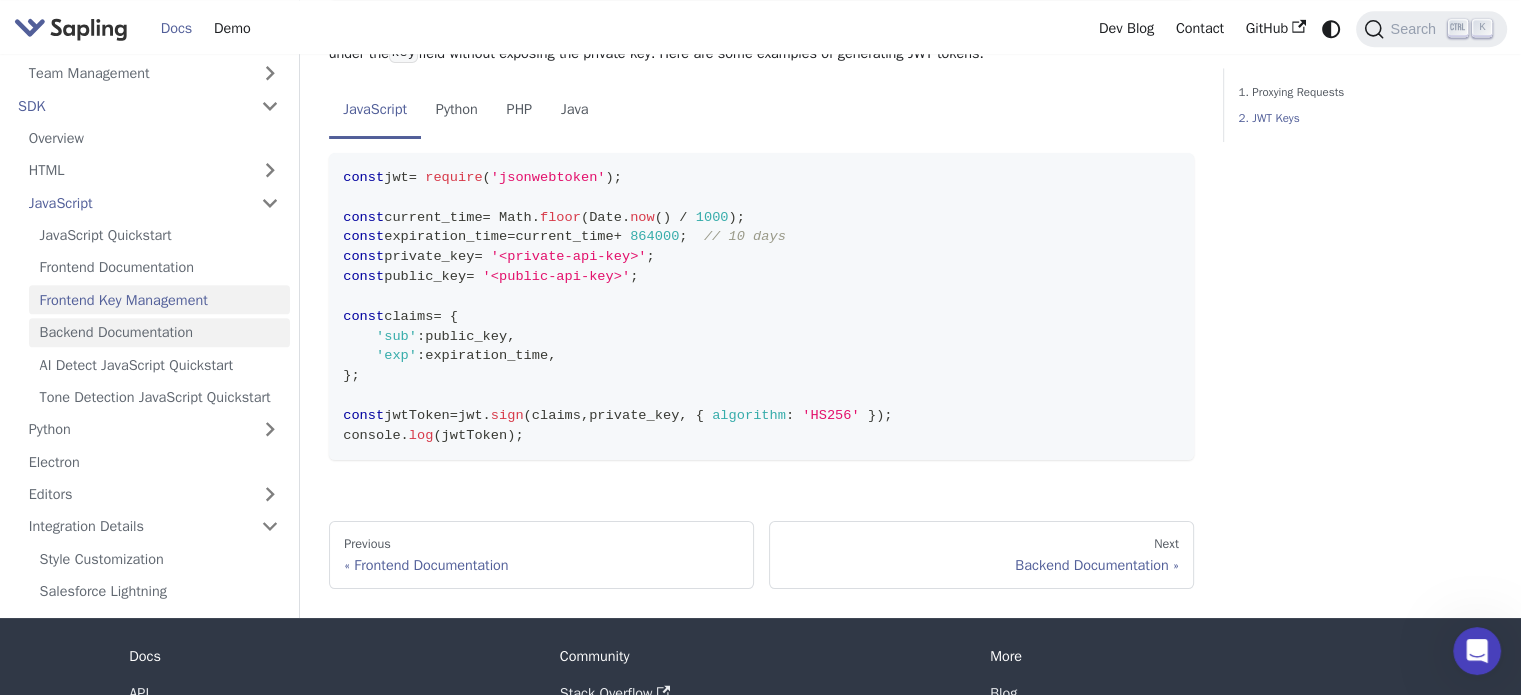 click on "Backend Documentation" at bounding box center [159, 332] 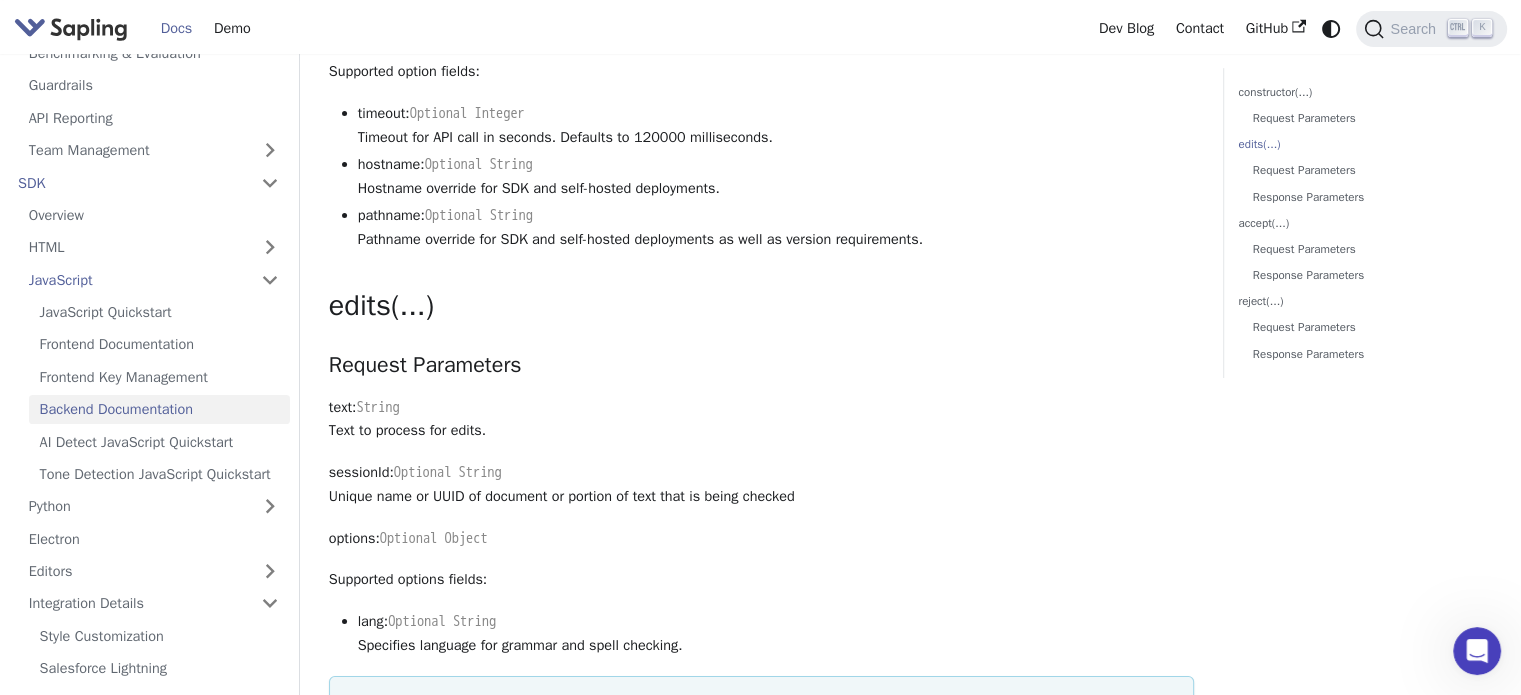 scroll, scrollTop: 524, scrollLeft: 0, axis: vertical 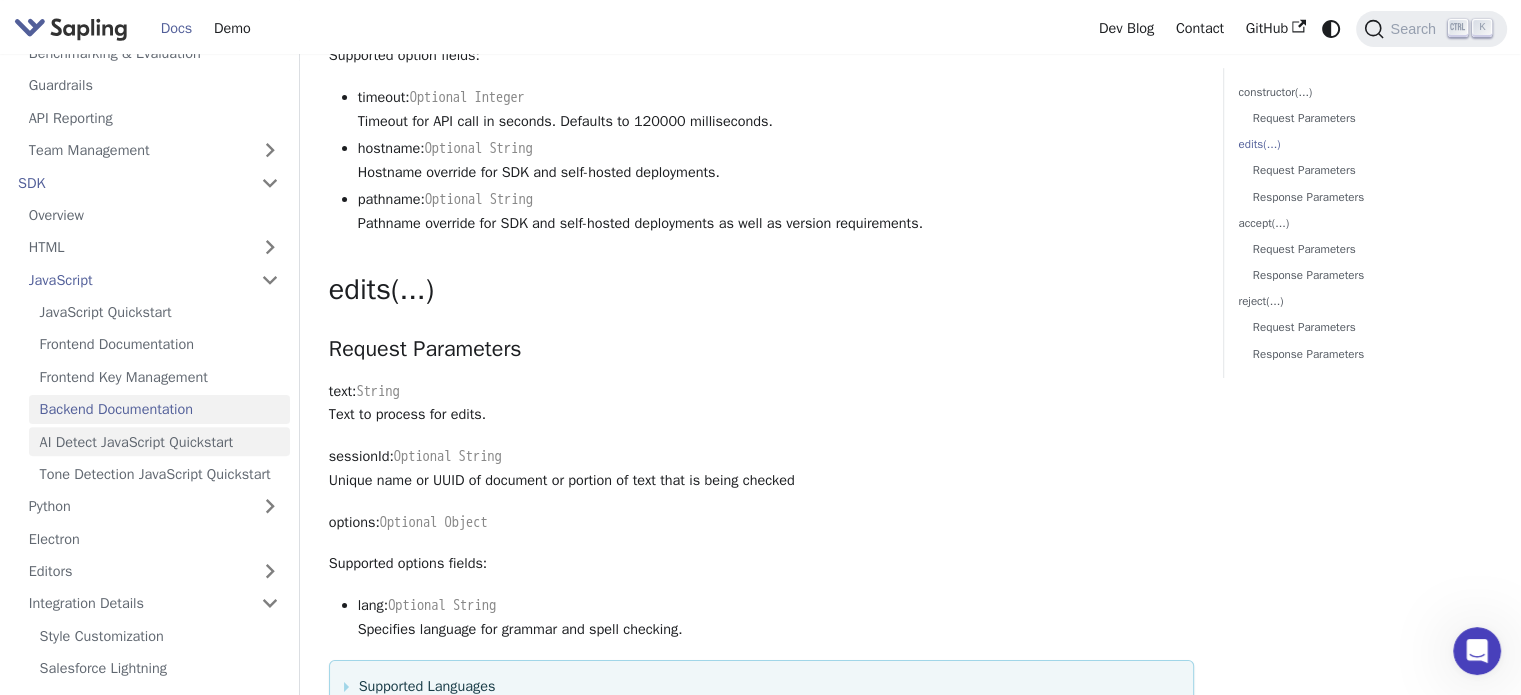 click on "AI Detect JavaScript Quickstart" at bounding box center [159, 441] 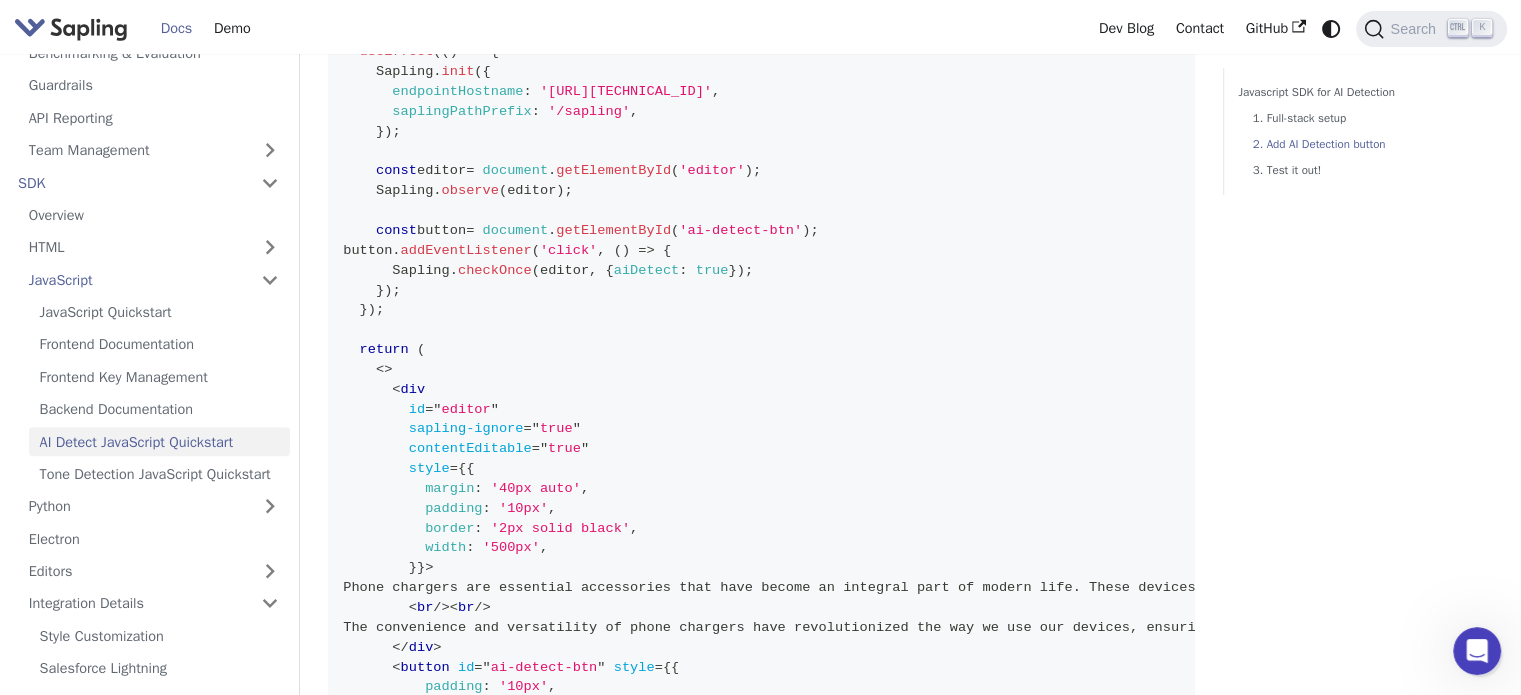 scroll, scrollTop: 773, scrollLeft: 0, axis: vertical 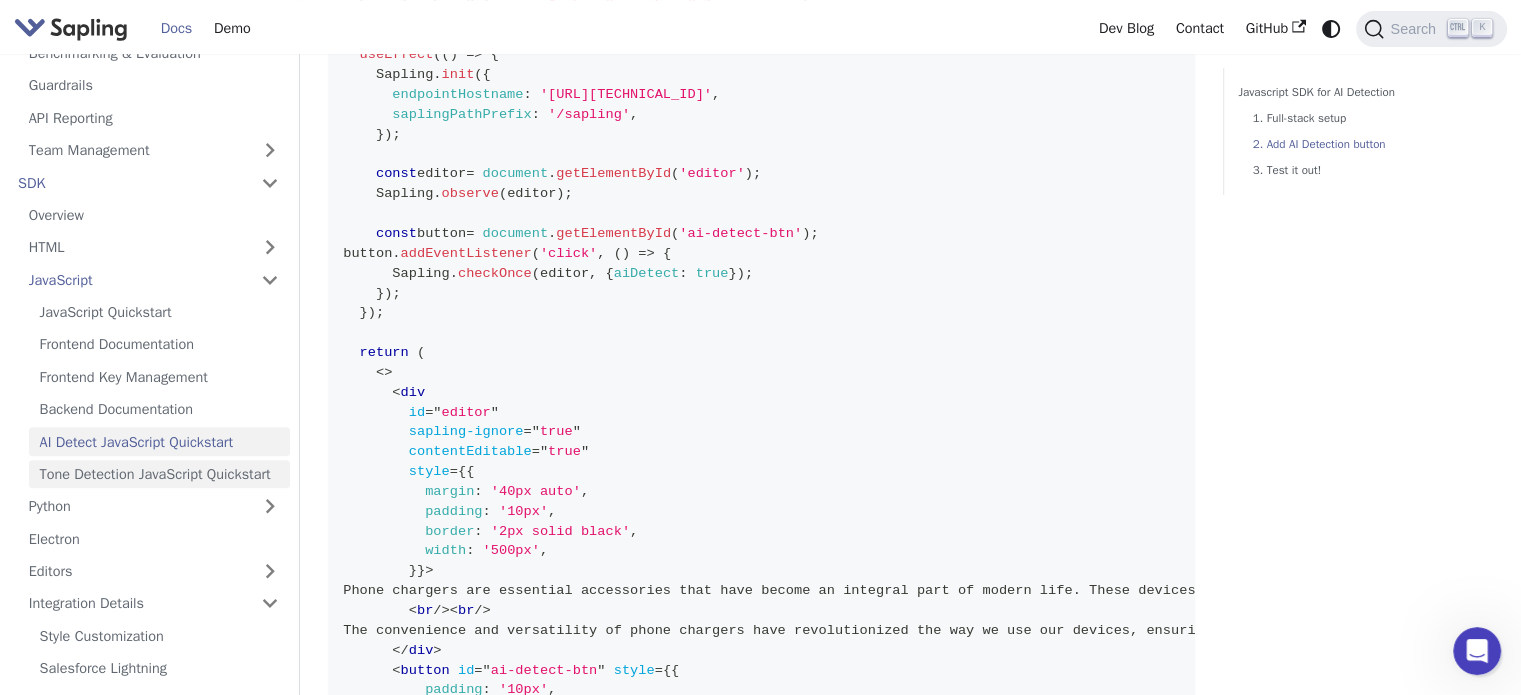 click on "Tone Detection JavaScript Quickstart" at bounding box center [159, 474] 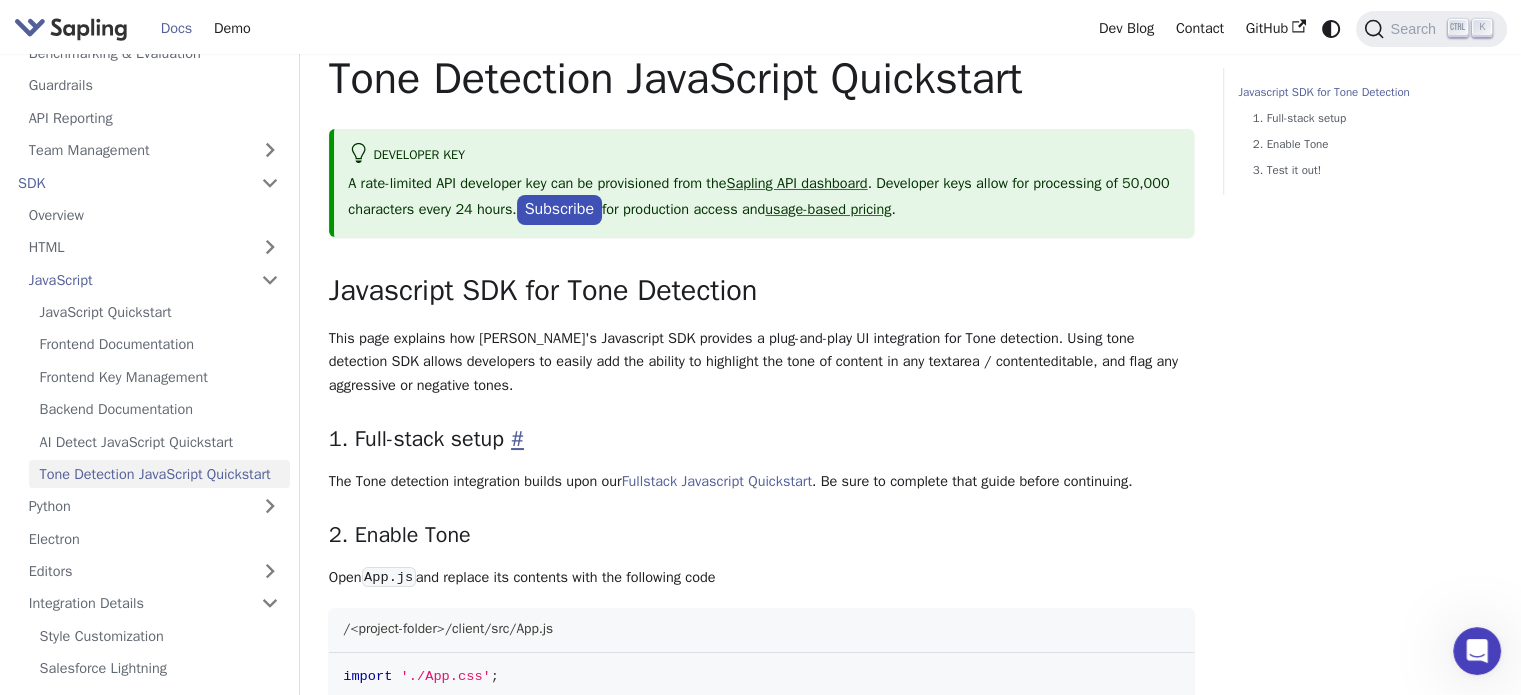 scroll, scrollTop: 0, scrollLeft: 0, axis: both 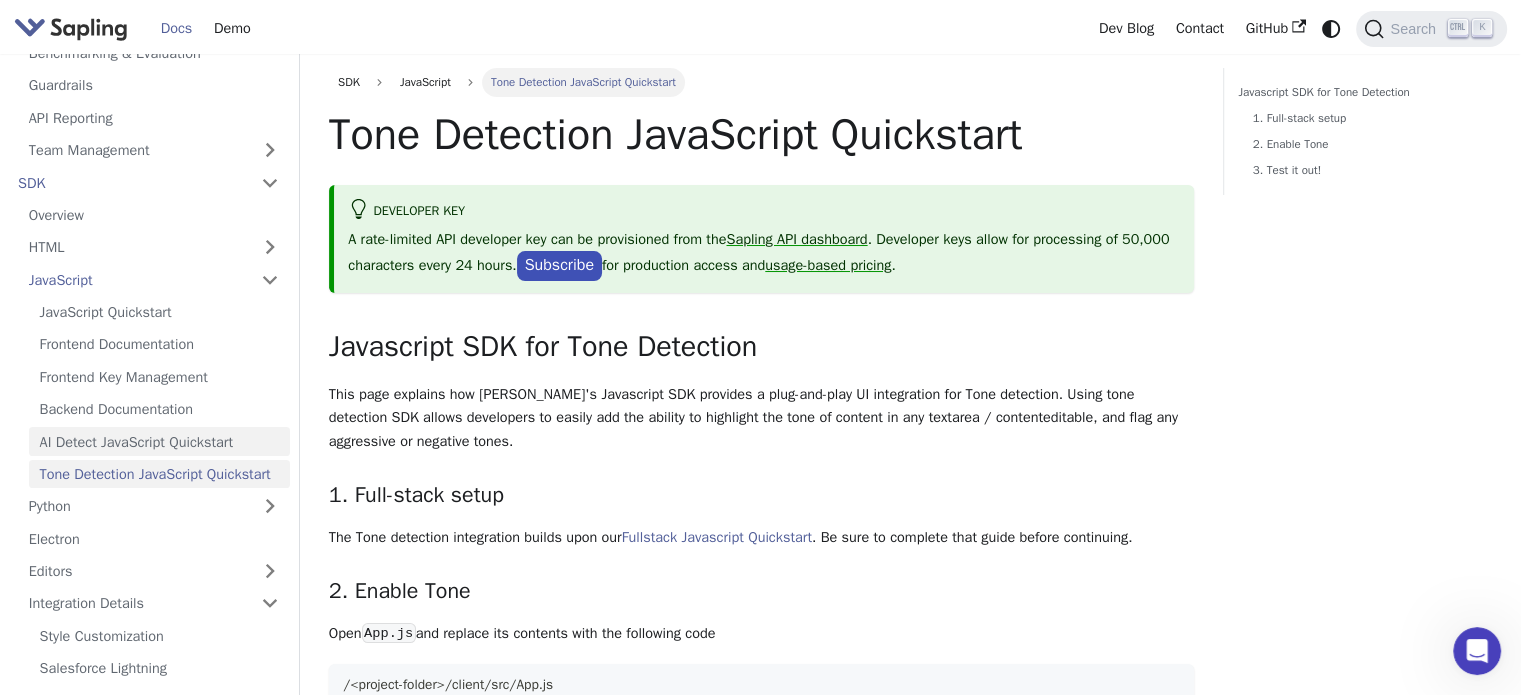 click on "AI Detect JavaScript Quickstart" at bounding box center [159, 441] 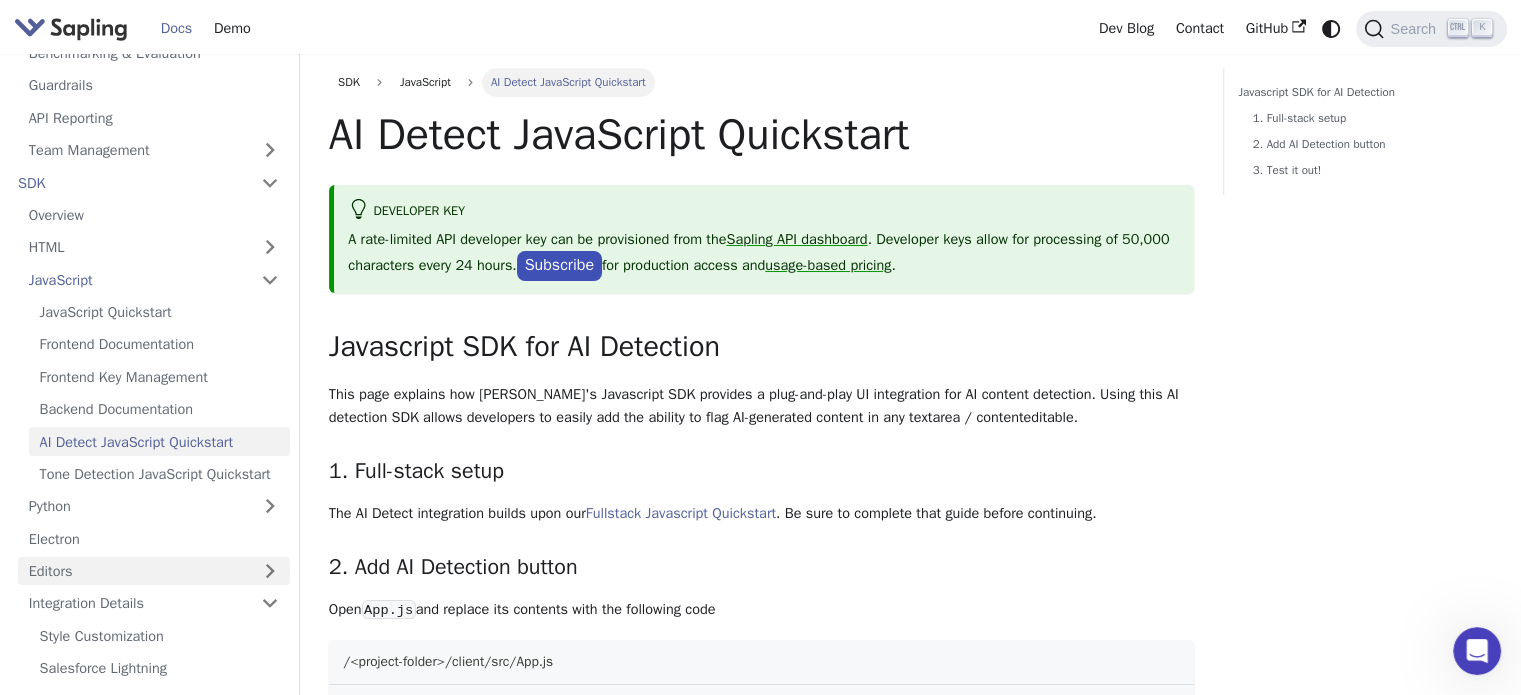 click on "Editors" at bounding box center (134, 571) 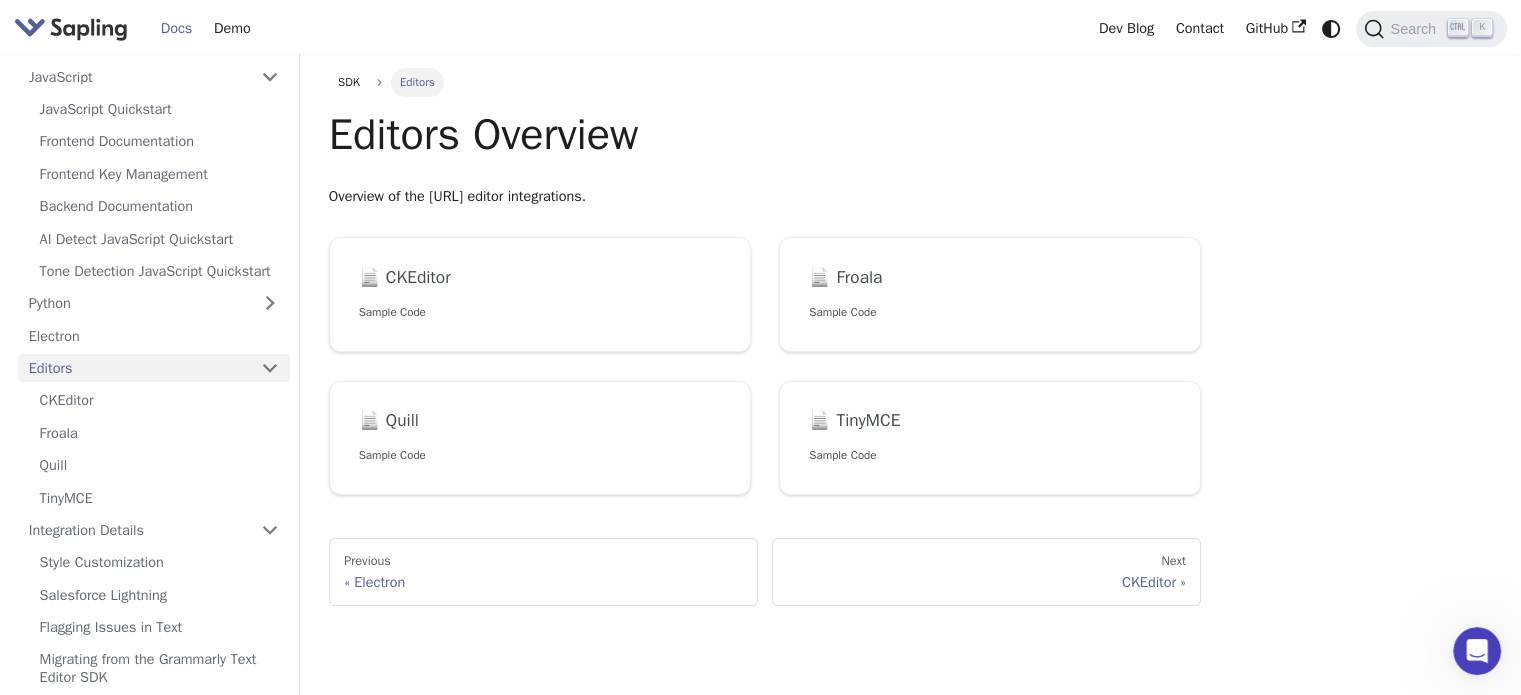 scroll, scrollTop: 615, scrollLeft: 0, axis: vertical 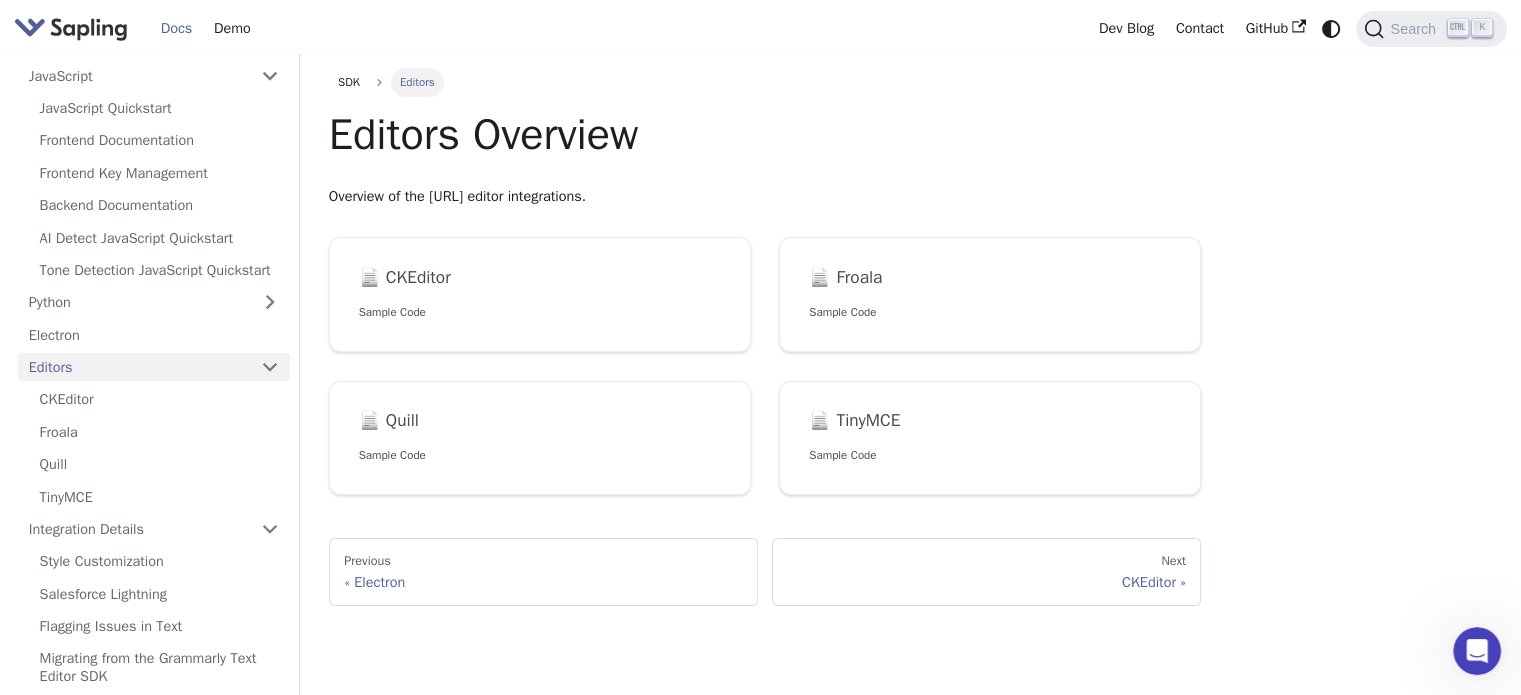 click on "Editors" at bounding box center [134, 367] 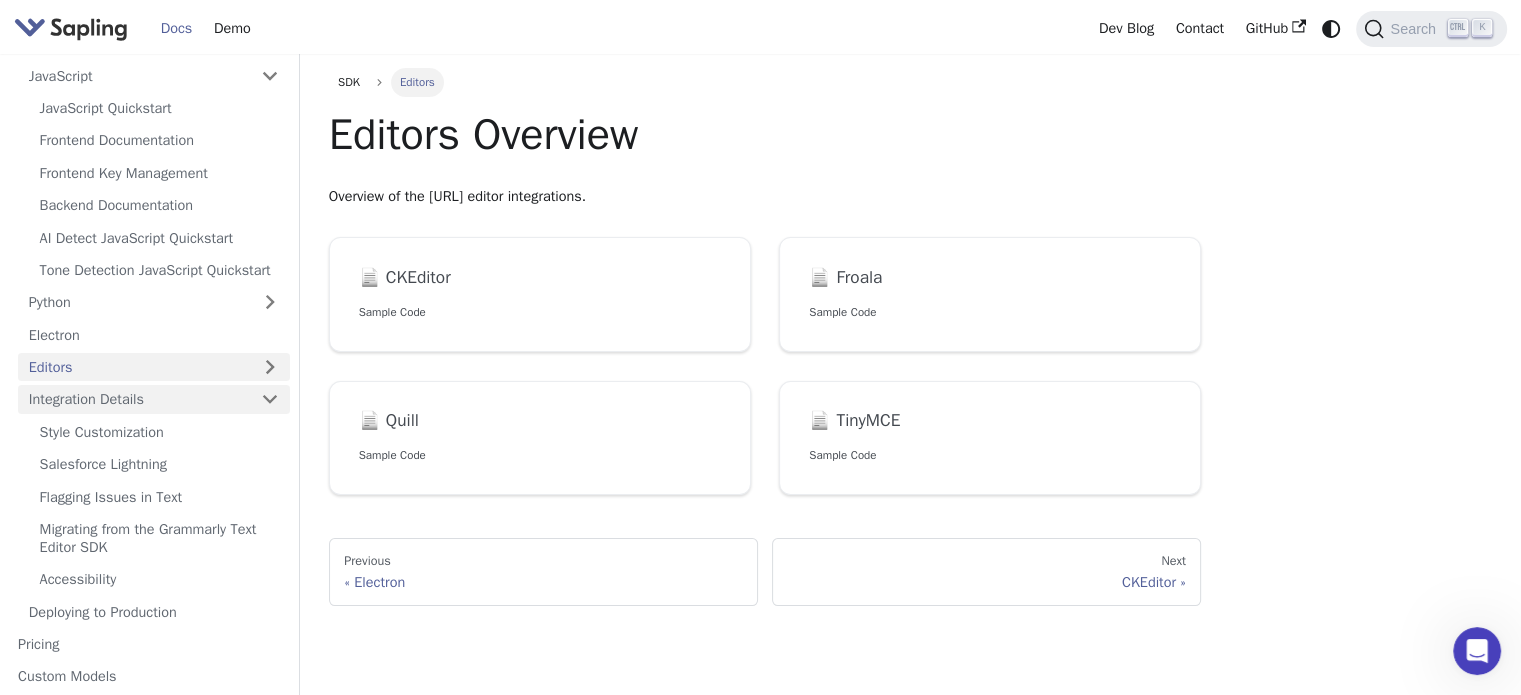 click on "Integration Details" at bounding box center [154, 399] 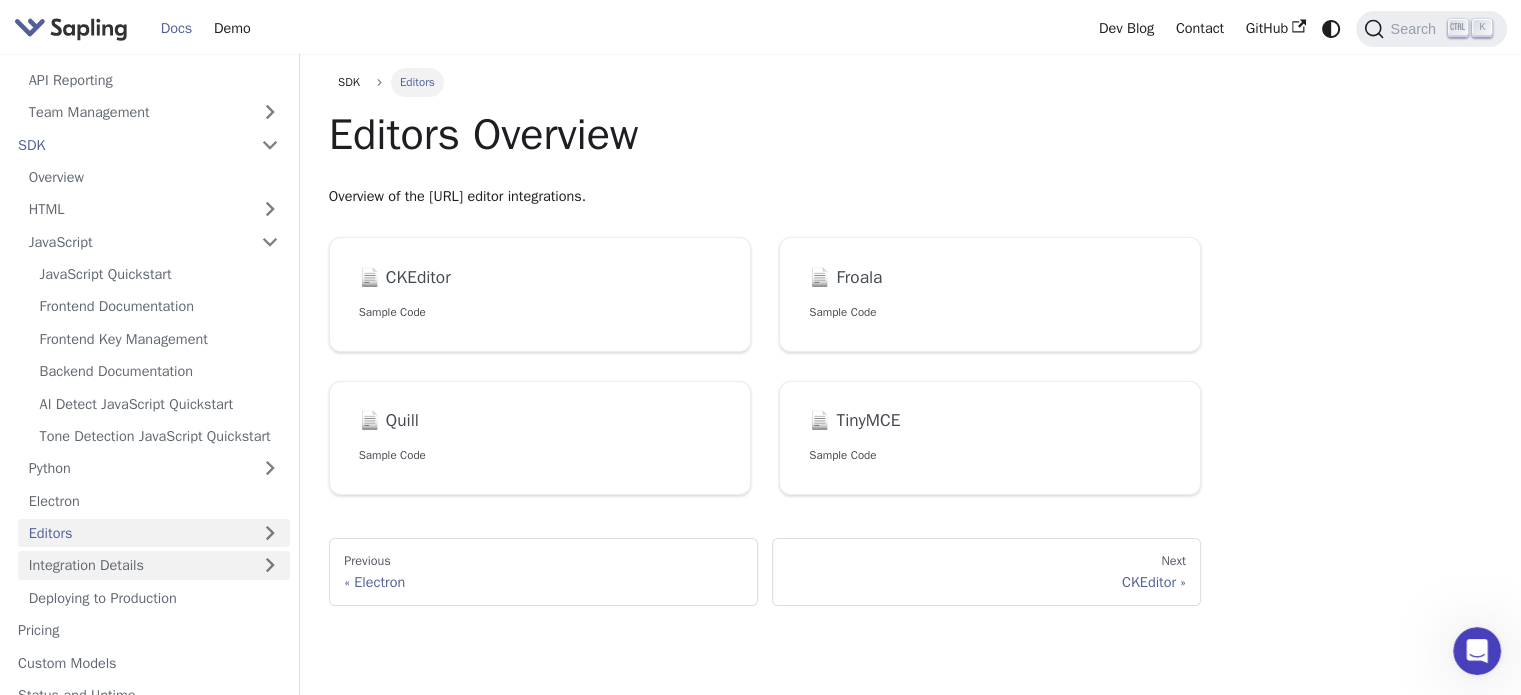 scroll, scrollTop: 448, scrollLeft: 0, axis: vertical 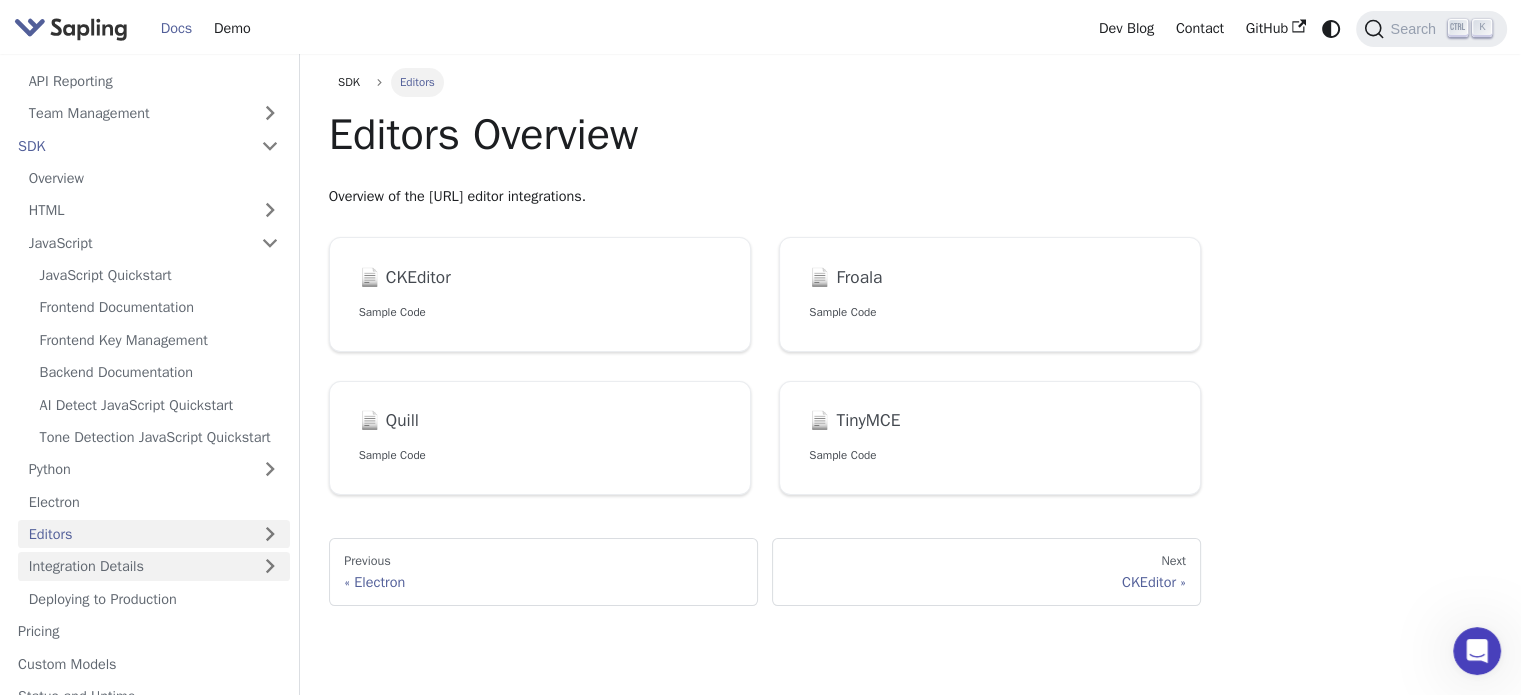 click on "AI Detect JavaScript Quickstart" at bounding box center (159, 404) 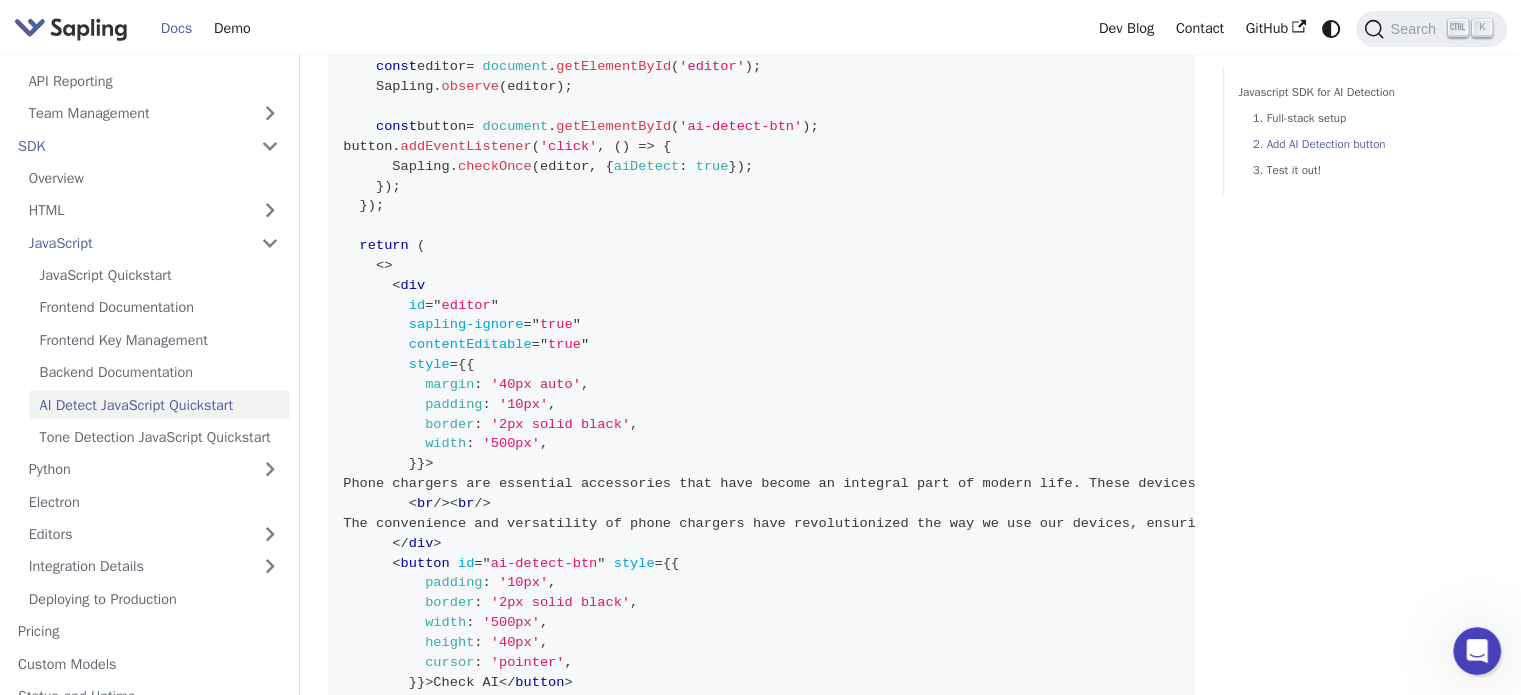 scroll, scrollTop: 878, scrollLeft: 0, axis: vertical 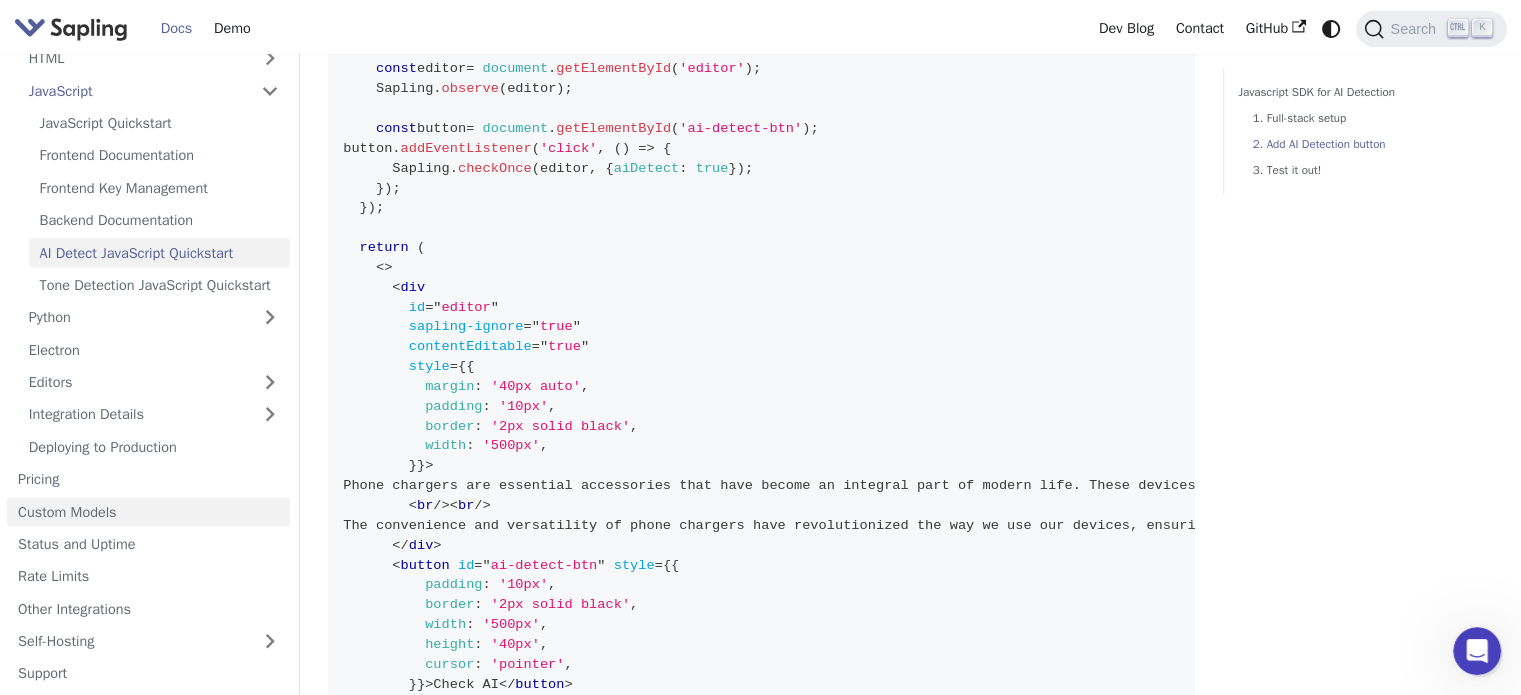 click on "Custom Models" at bounding box center (148, 511) 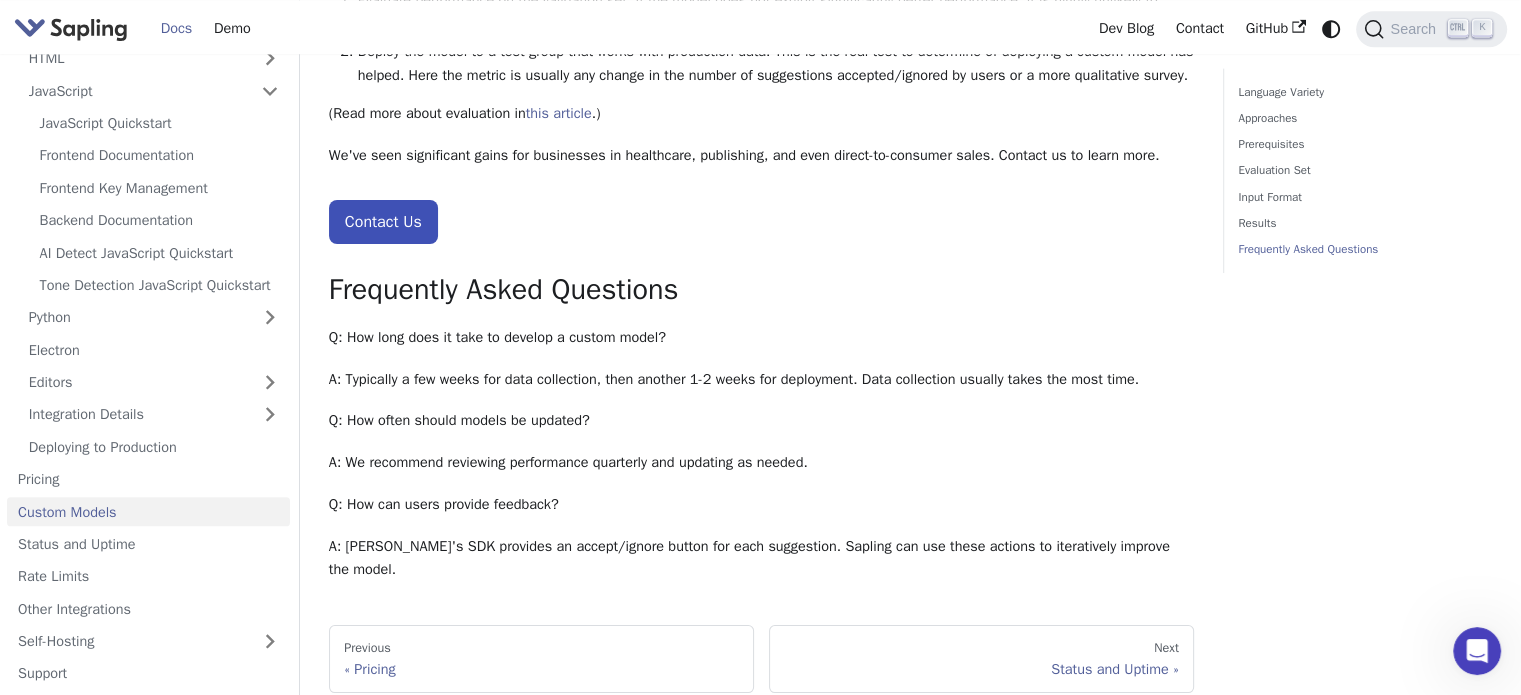 scroll, scrollTop: 2389, scrollLeft: 0, axis: vertical 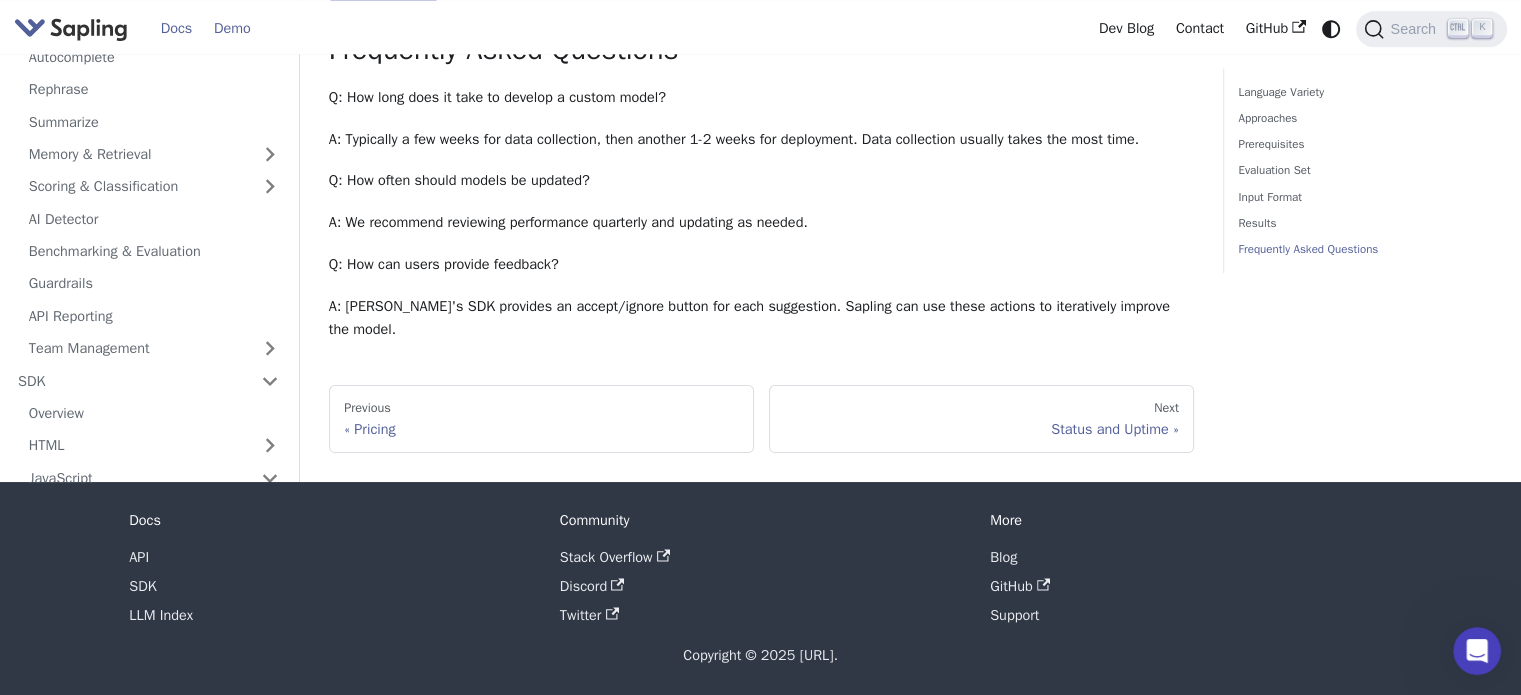 click on "Demo" at bounding box center (232, 28) 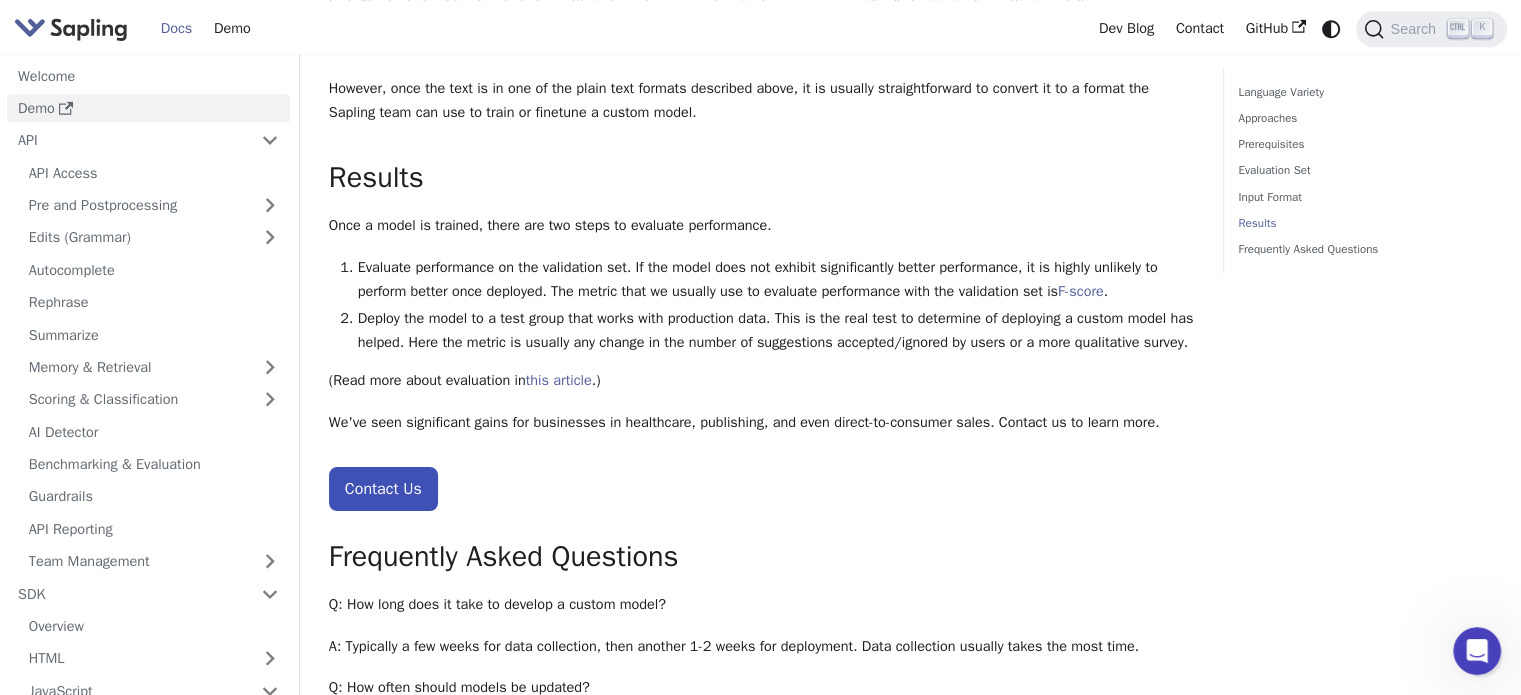 scroll, scrollTop: 1881, scrollLeft: 0, axis: vertical 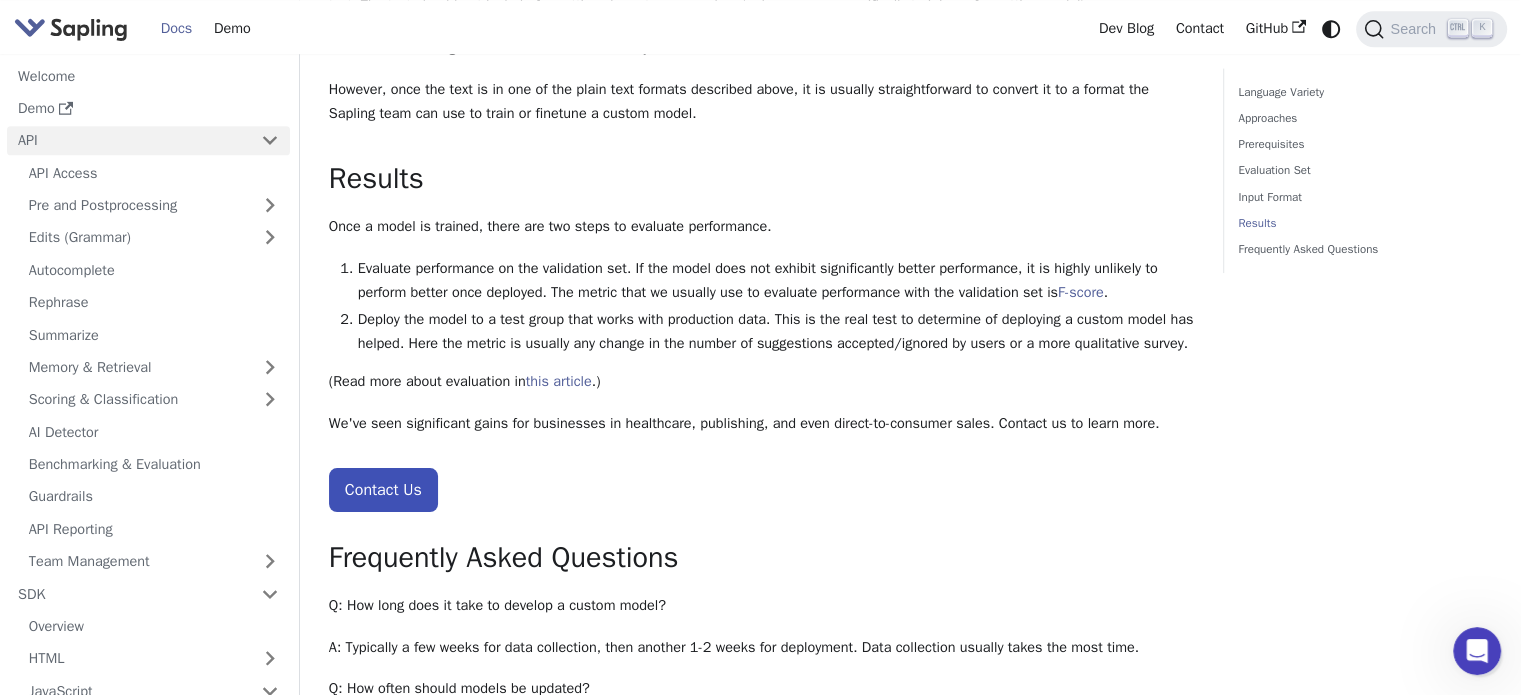 click on "API" at bounding box center [128, 140] 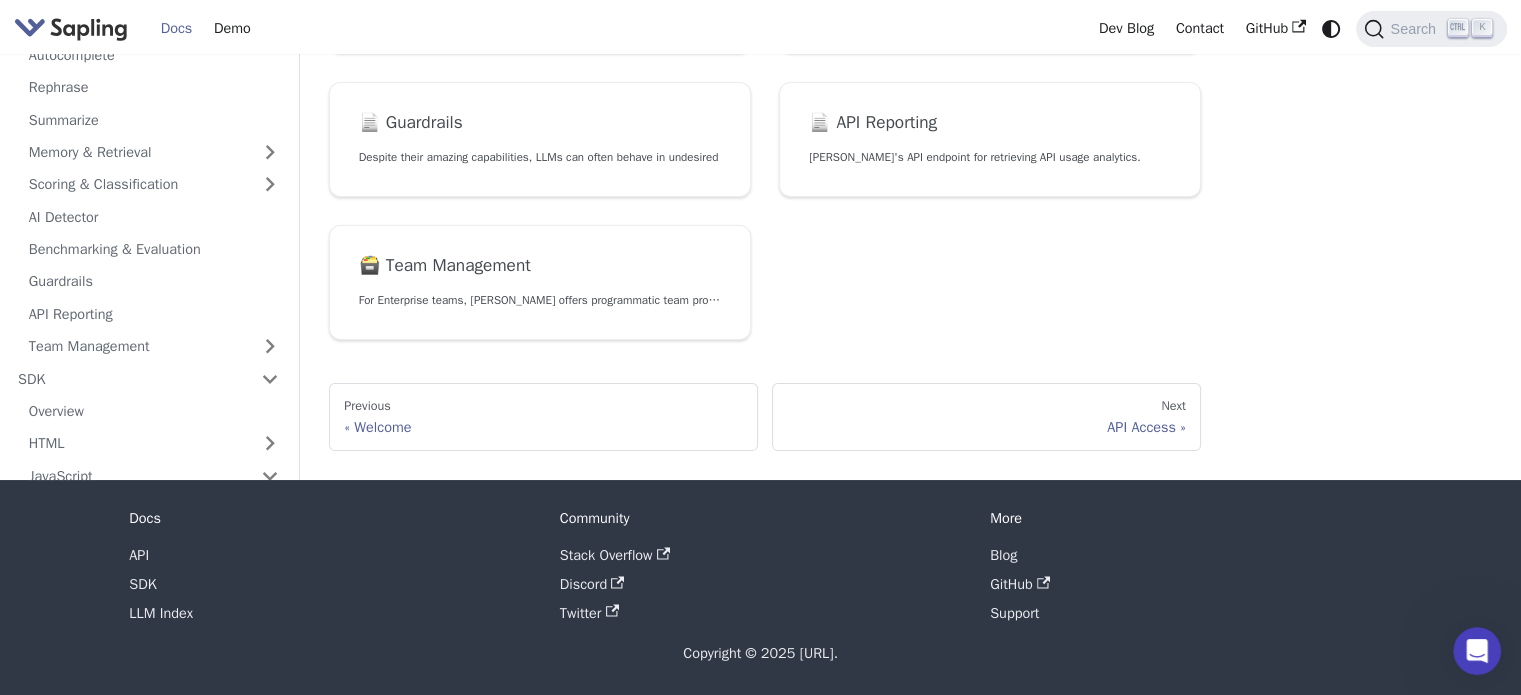 scroll, scrollTop: 0, scrollLeft: 0, axis: both 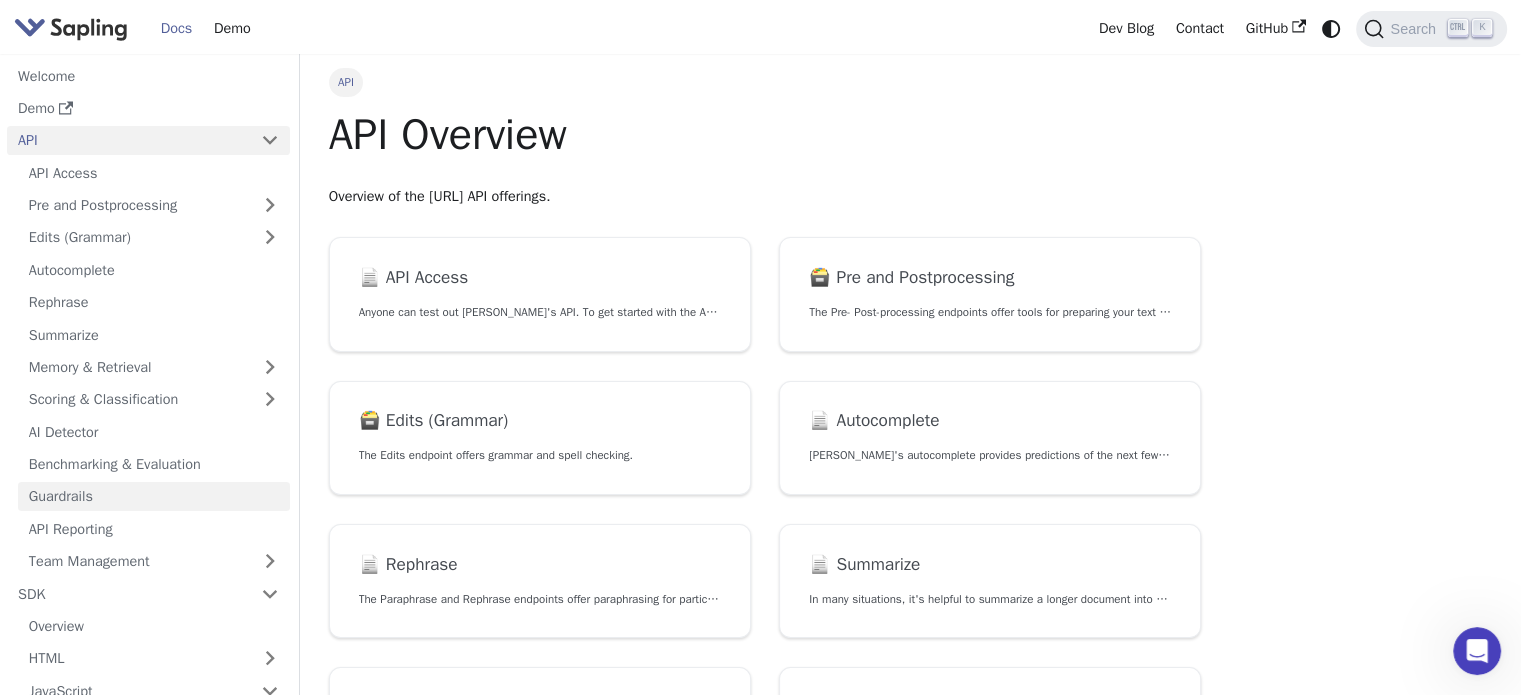 click on "Guardrails" at bounding box center [154, 496] 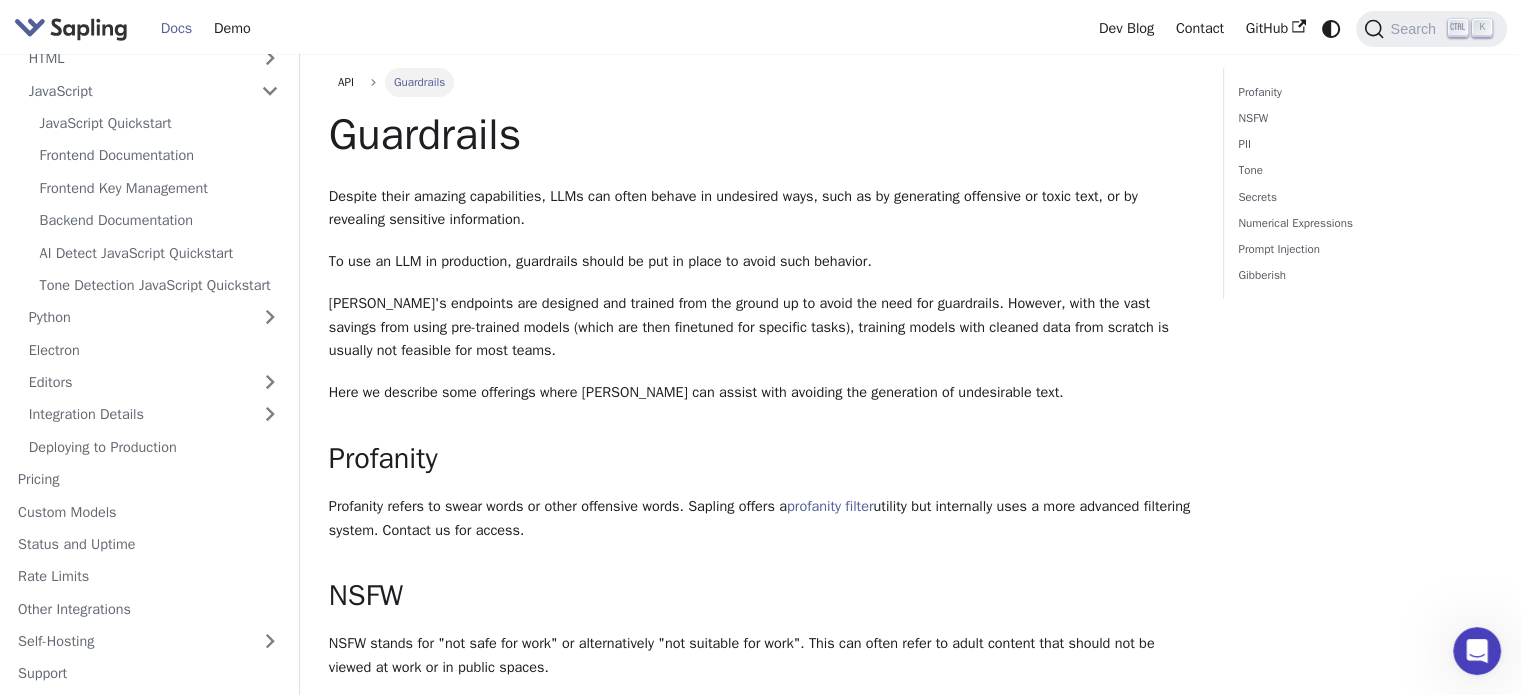 scroll, scrollTop: 600, scrollLeft: 0, axis: vertical 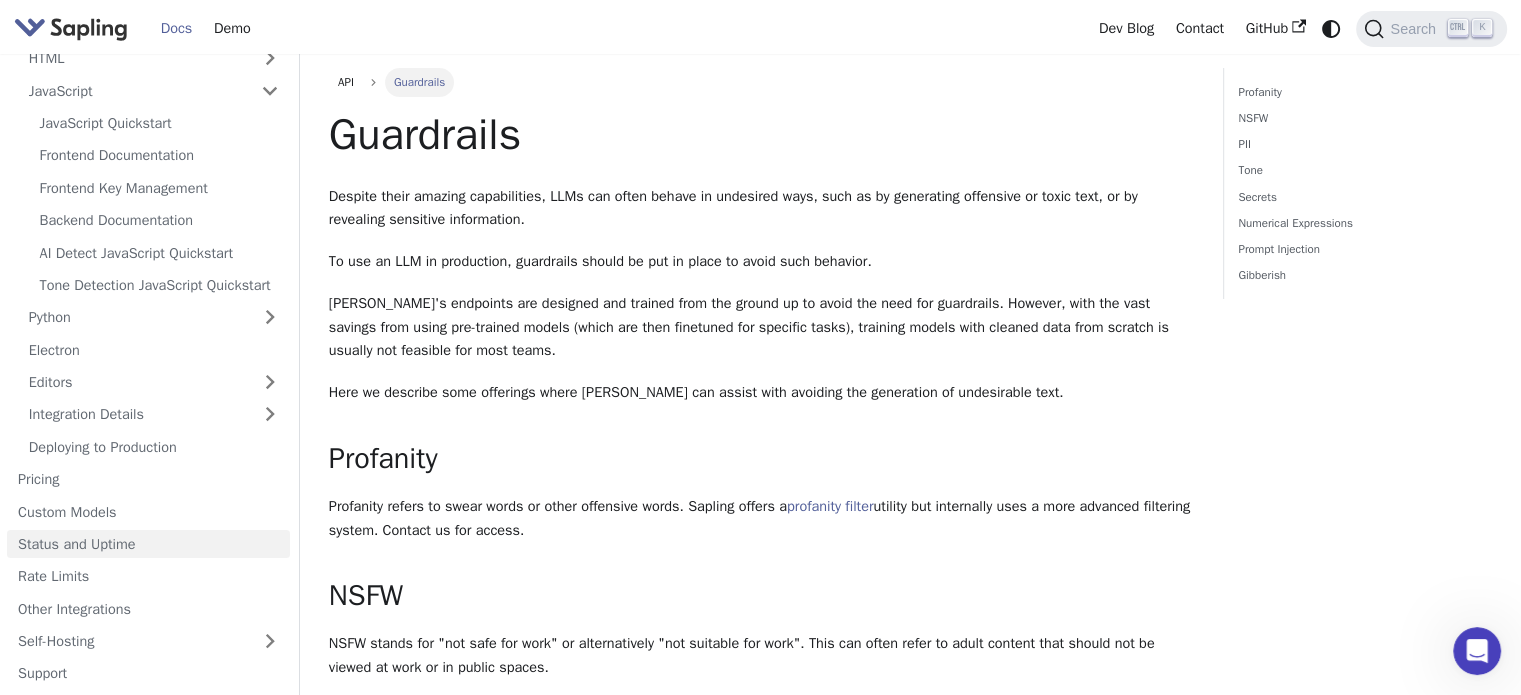 click on "Status and Uptime" at bounding box center (148, 544) 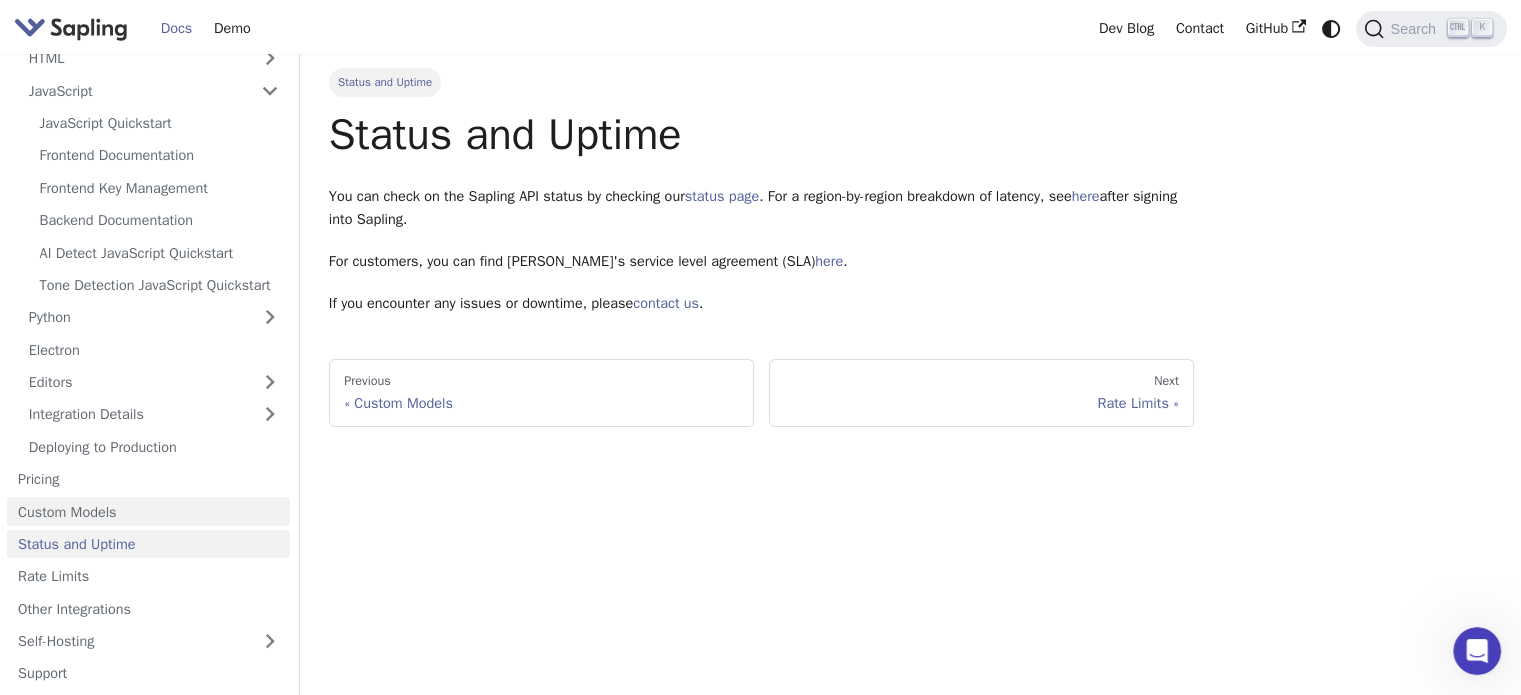 click on "Custom Models" at bounding box center (148, 511) 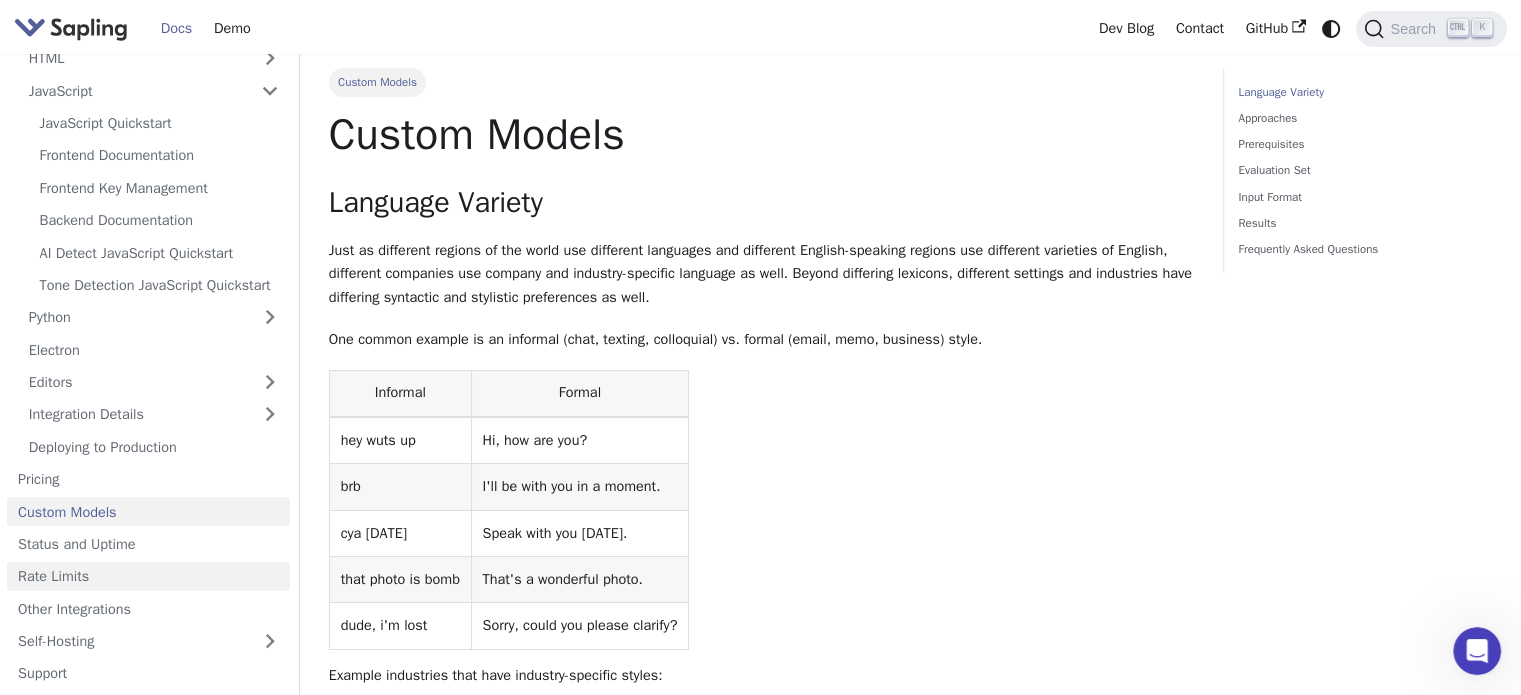 click on "Rate Limits" at bounding box center [148, 576] 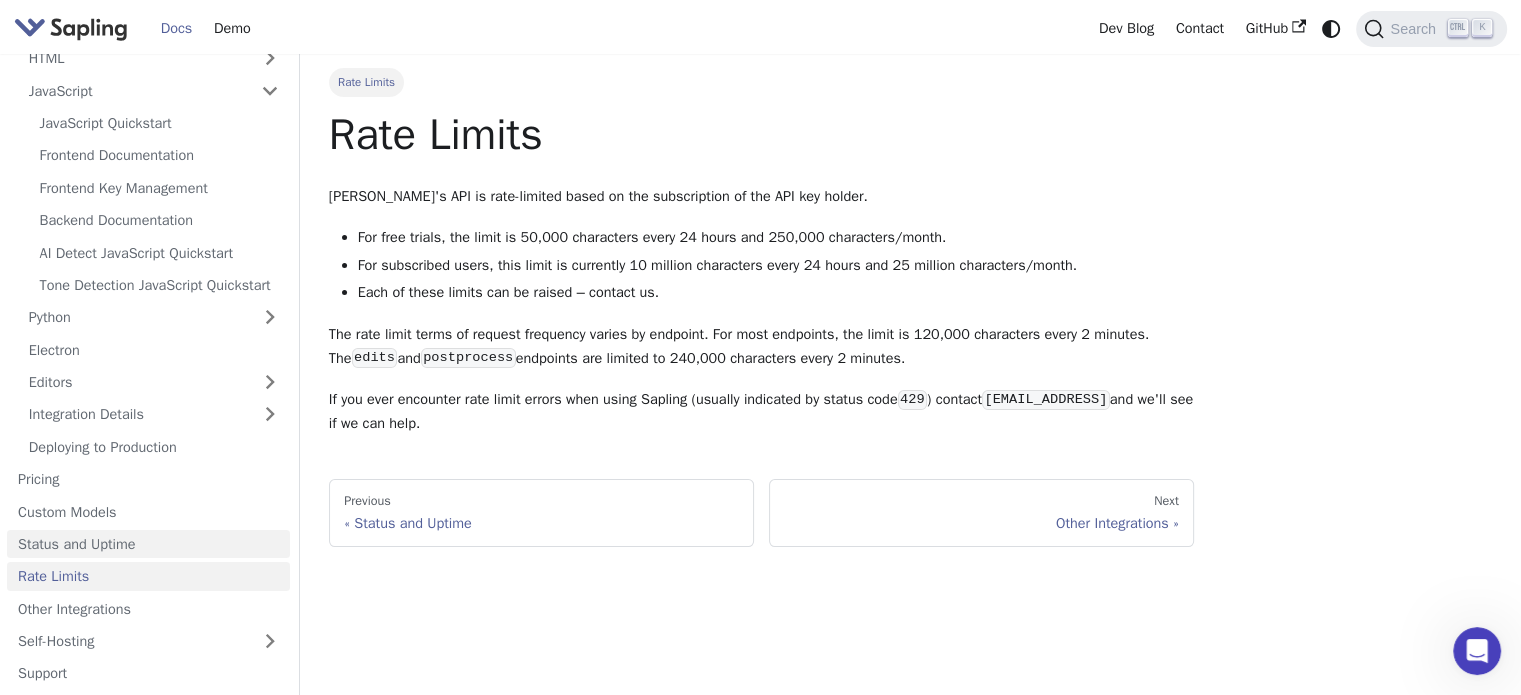 click on "Status and Uptime" at bounding box center [148, 544] 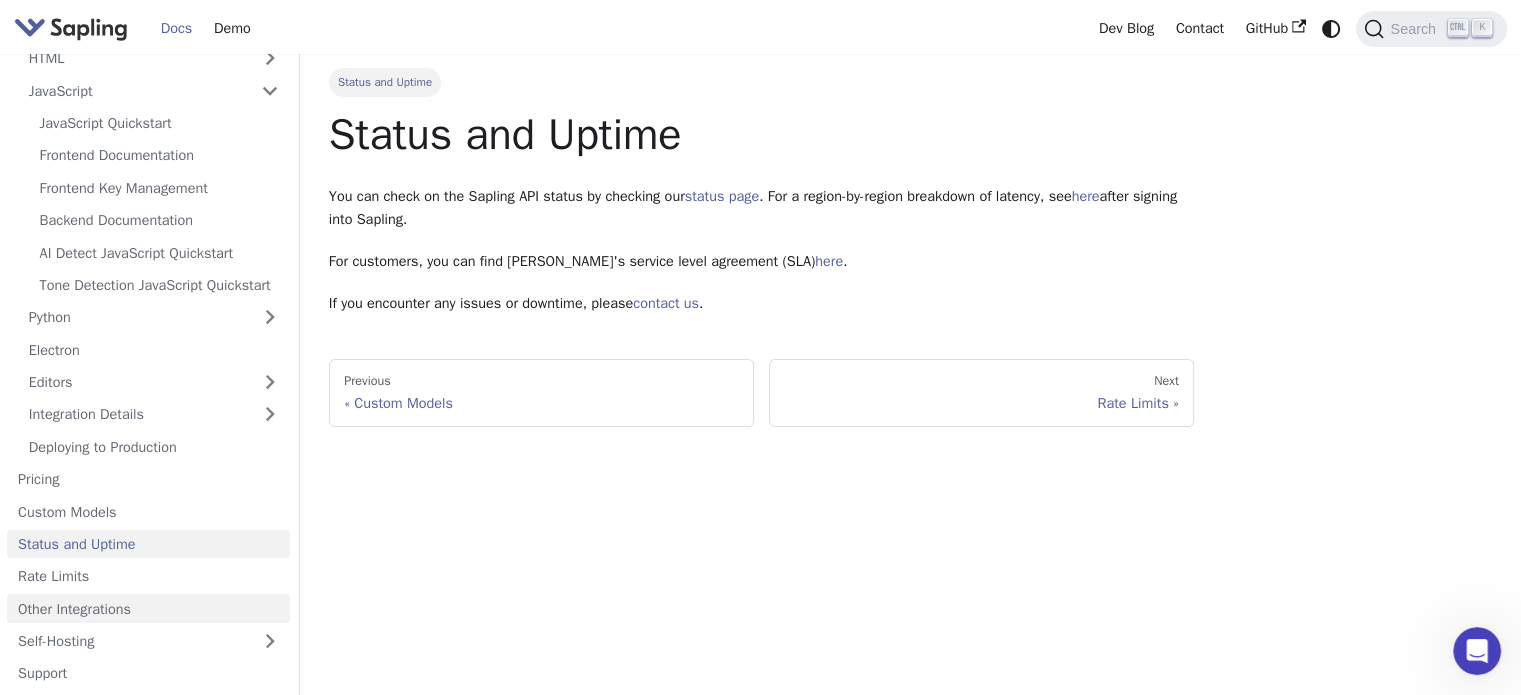 click on "Other Integrations" at bounding box center [148, 608] 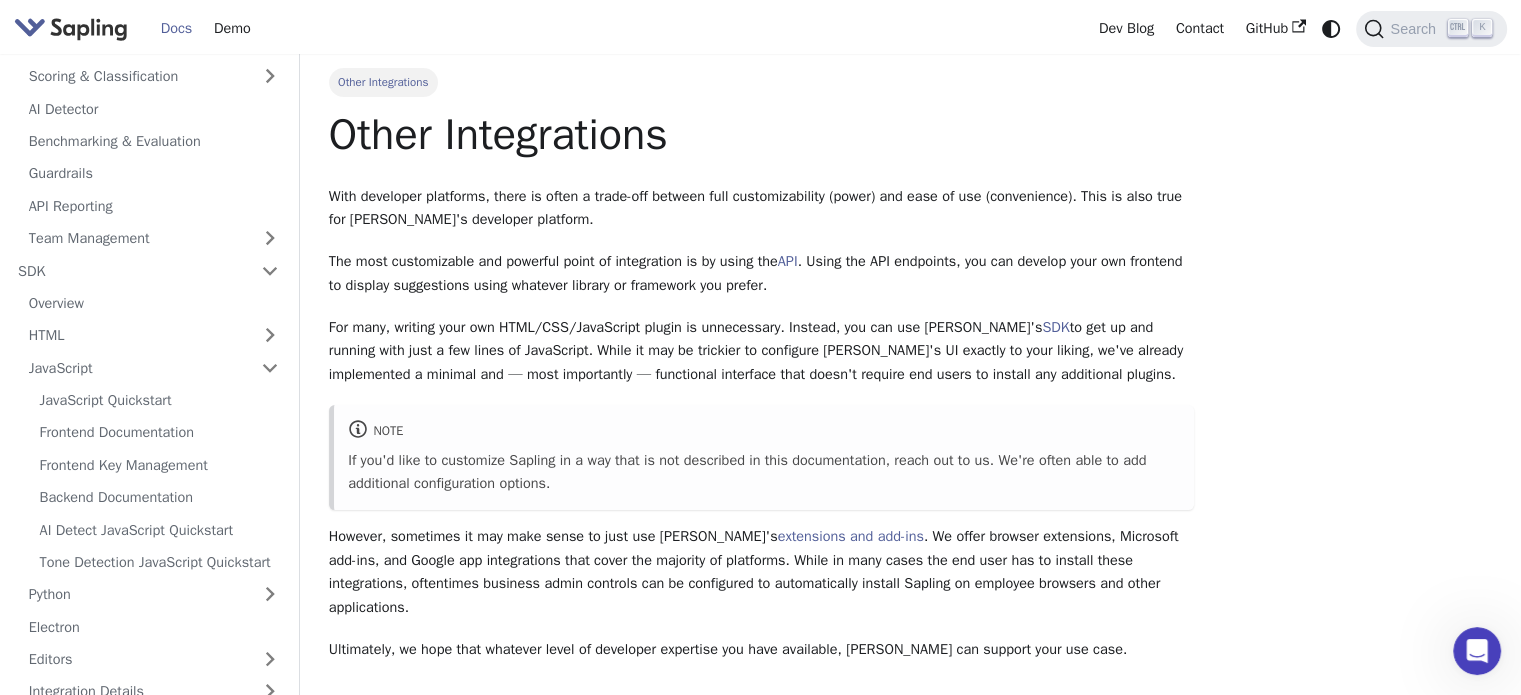 scroll, scrollTop: 319, scrollLeft: 0, axis: vertical 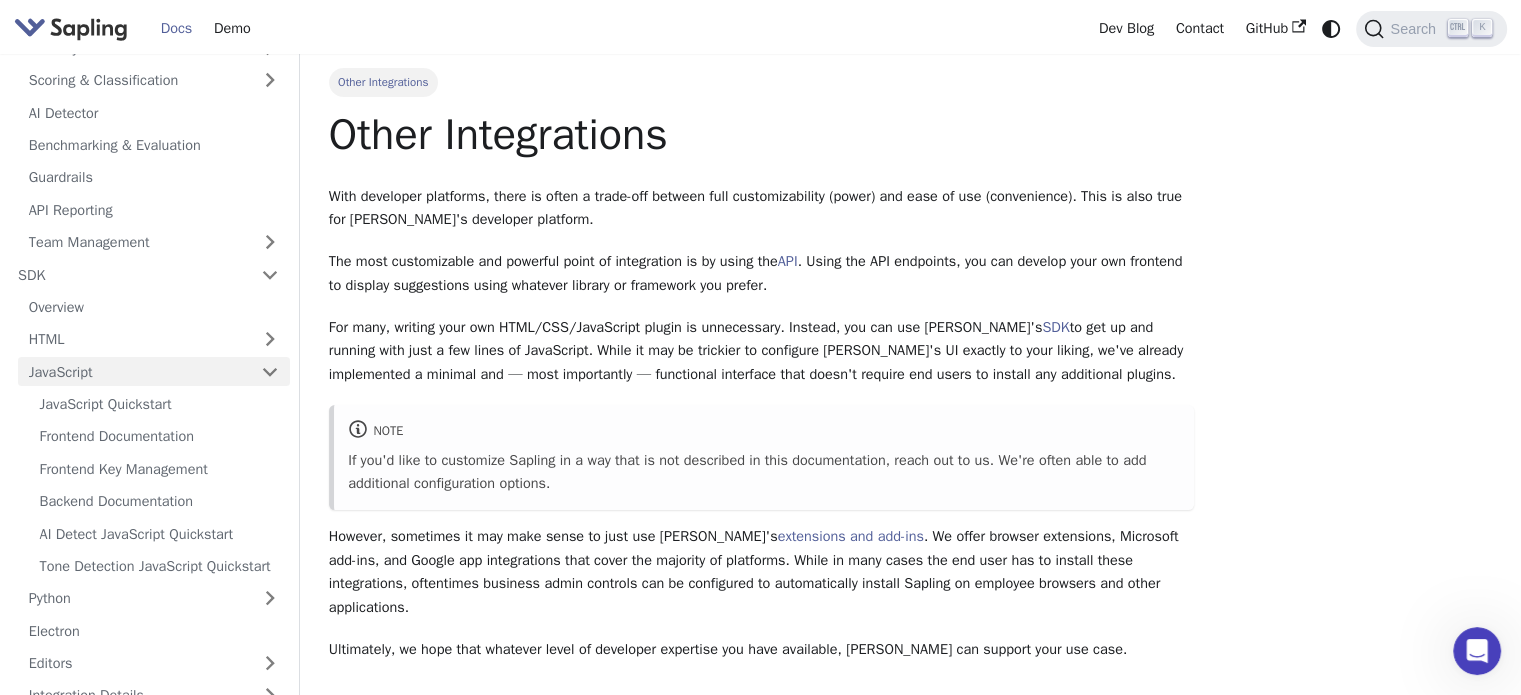 click on "JavaScript" at bounding box center [154, 371] 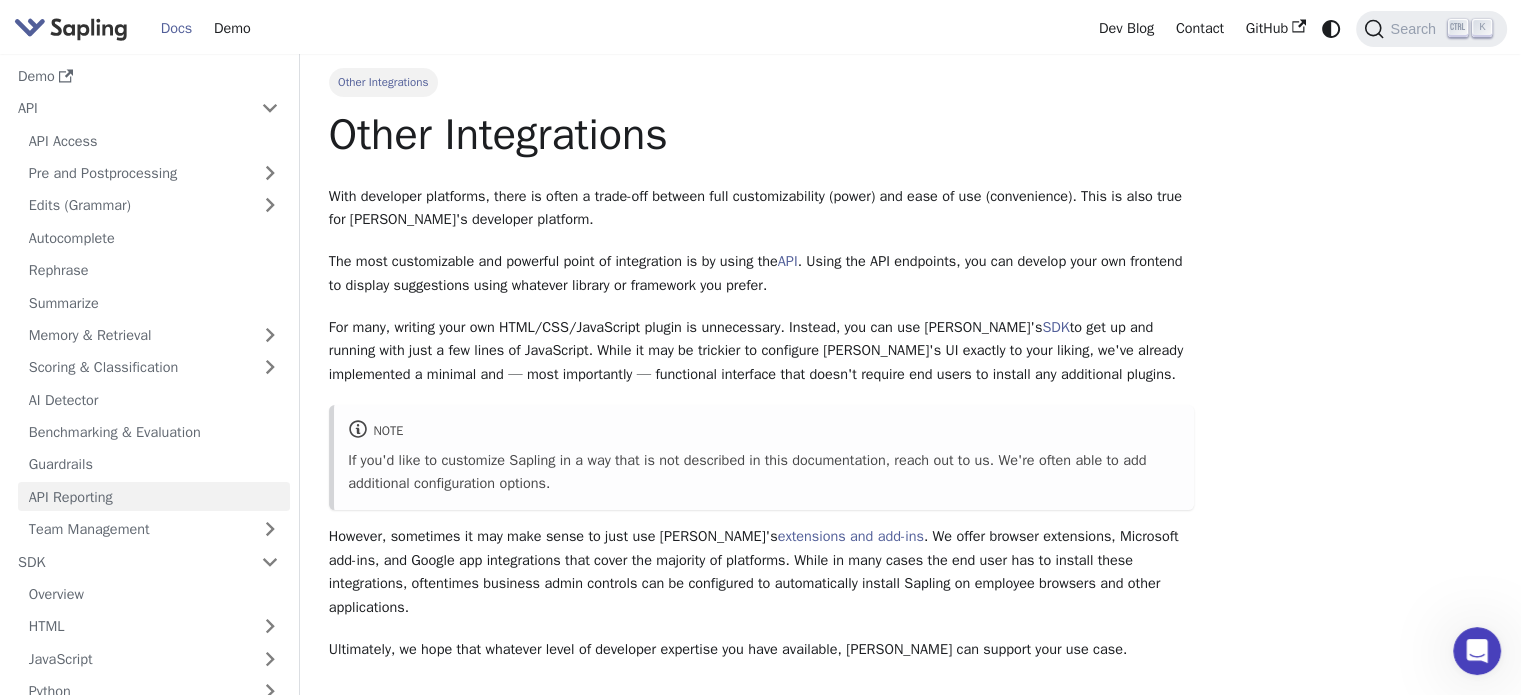 scroll, scrollTop: 27, scrollLeft: 0, axis: vertical 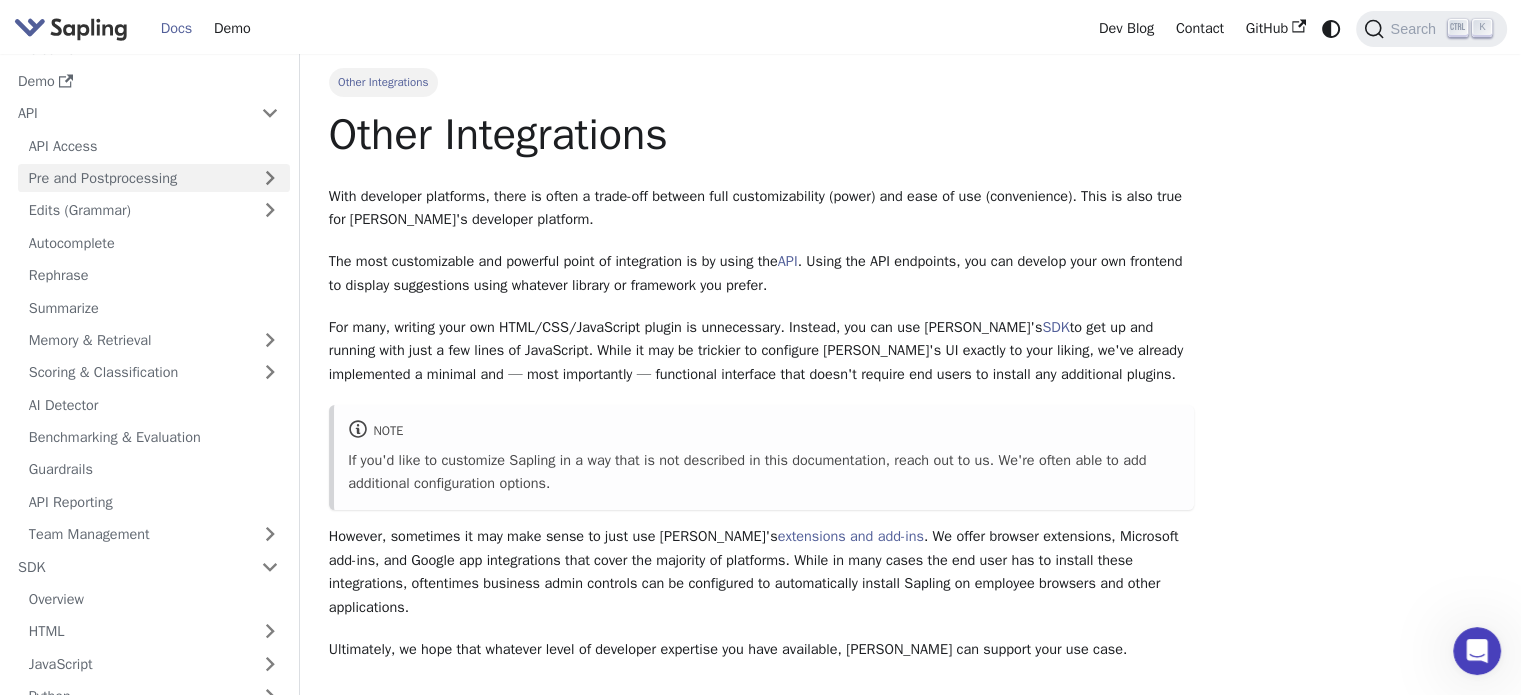 click on "Pre and Postprocessing" at bounding box center (154, 178) 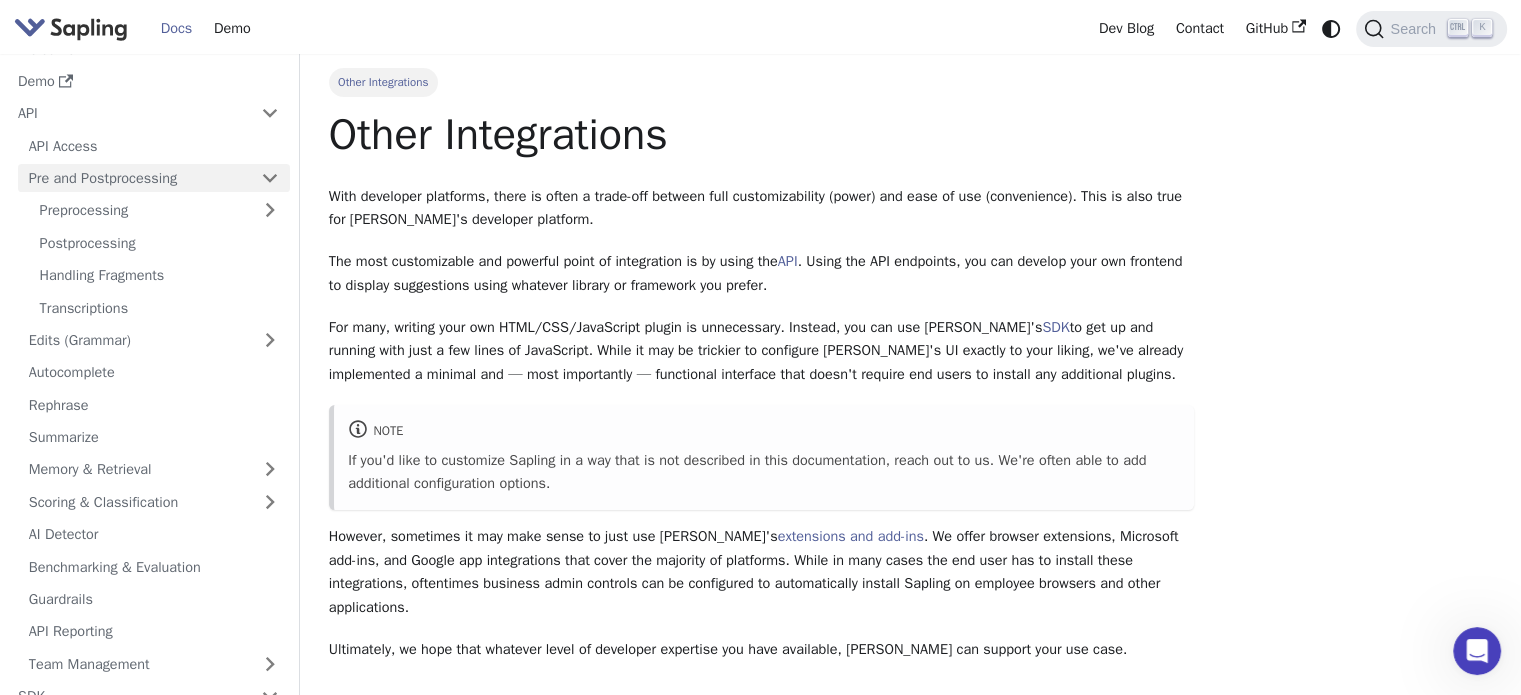 click on "Pre and Postprocessing" at bounding box center (154, 178) 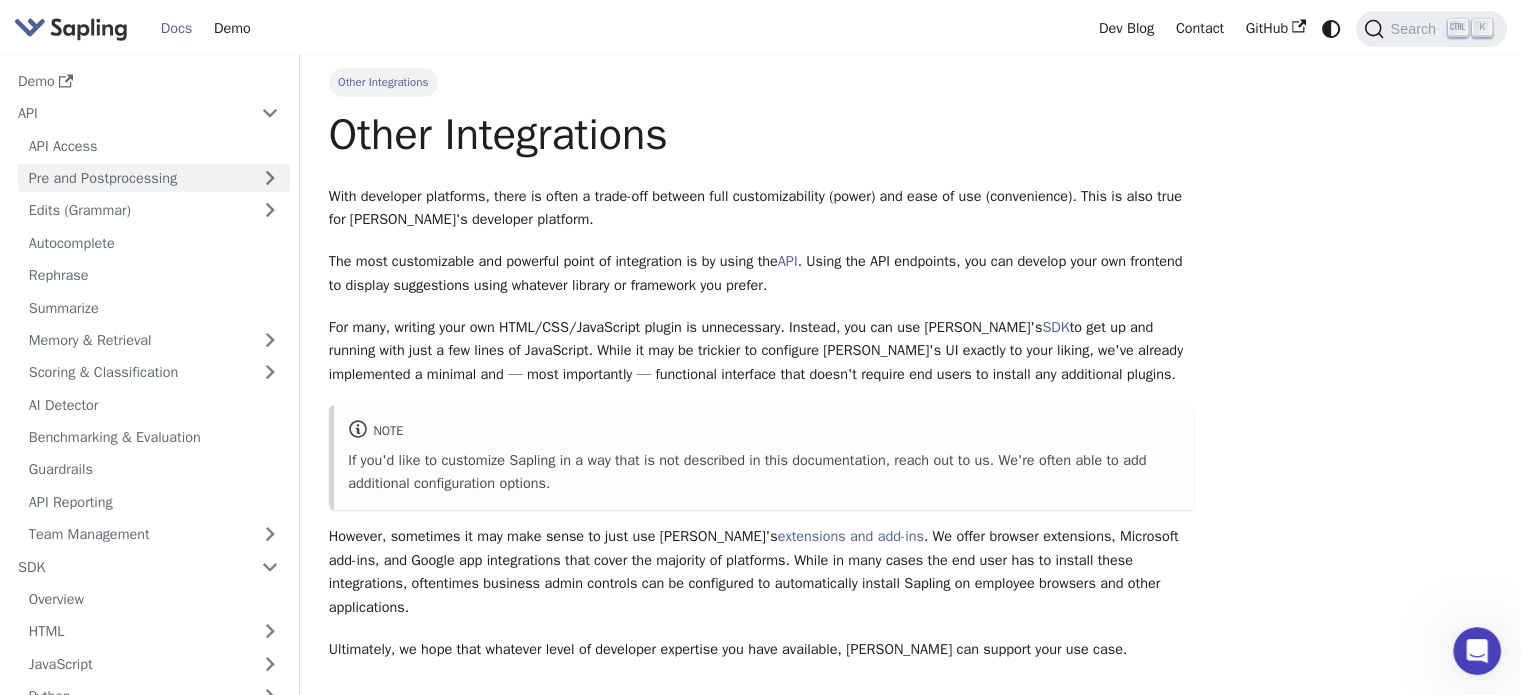 click on "Pre and Postprocessing" at bounding box center (154, 178) 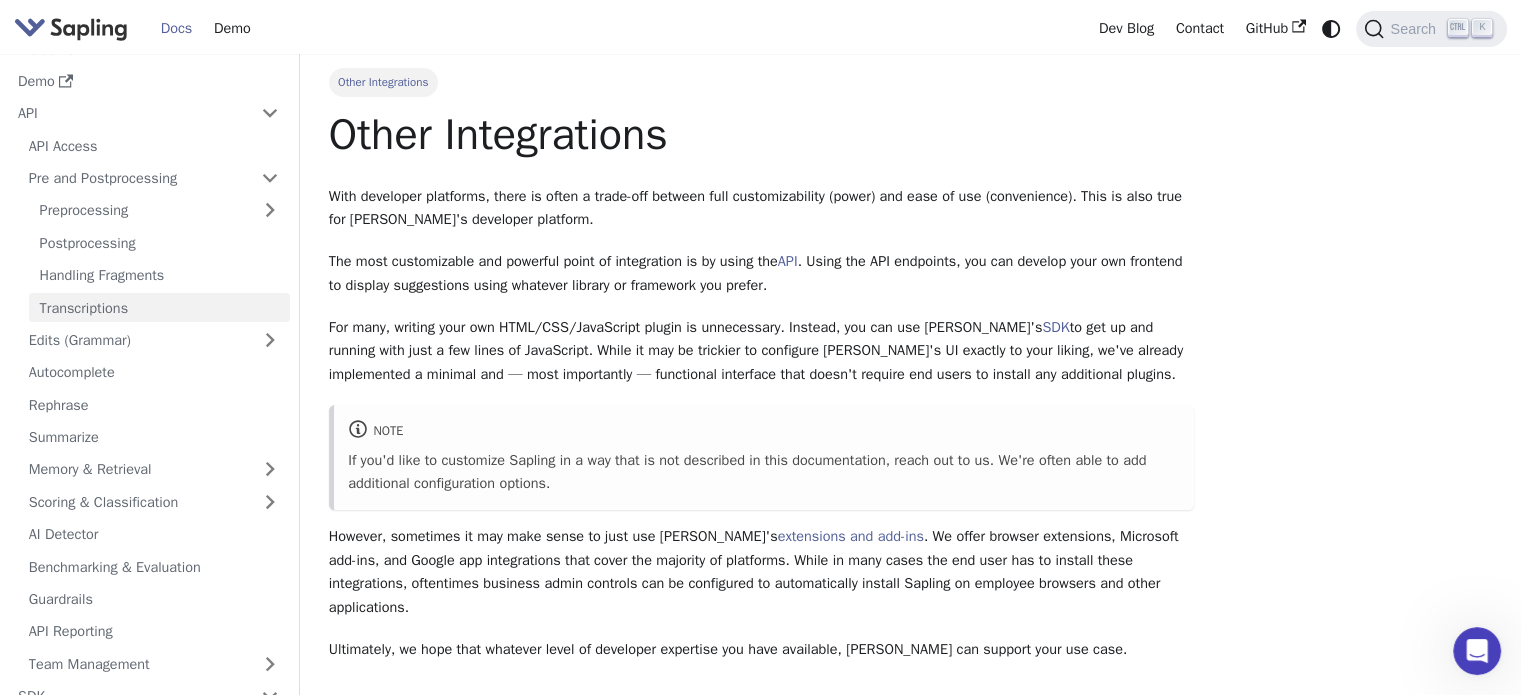 click on "Transcriptions" at bounding box center (159, 307) 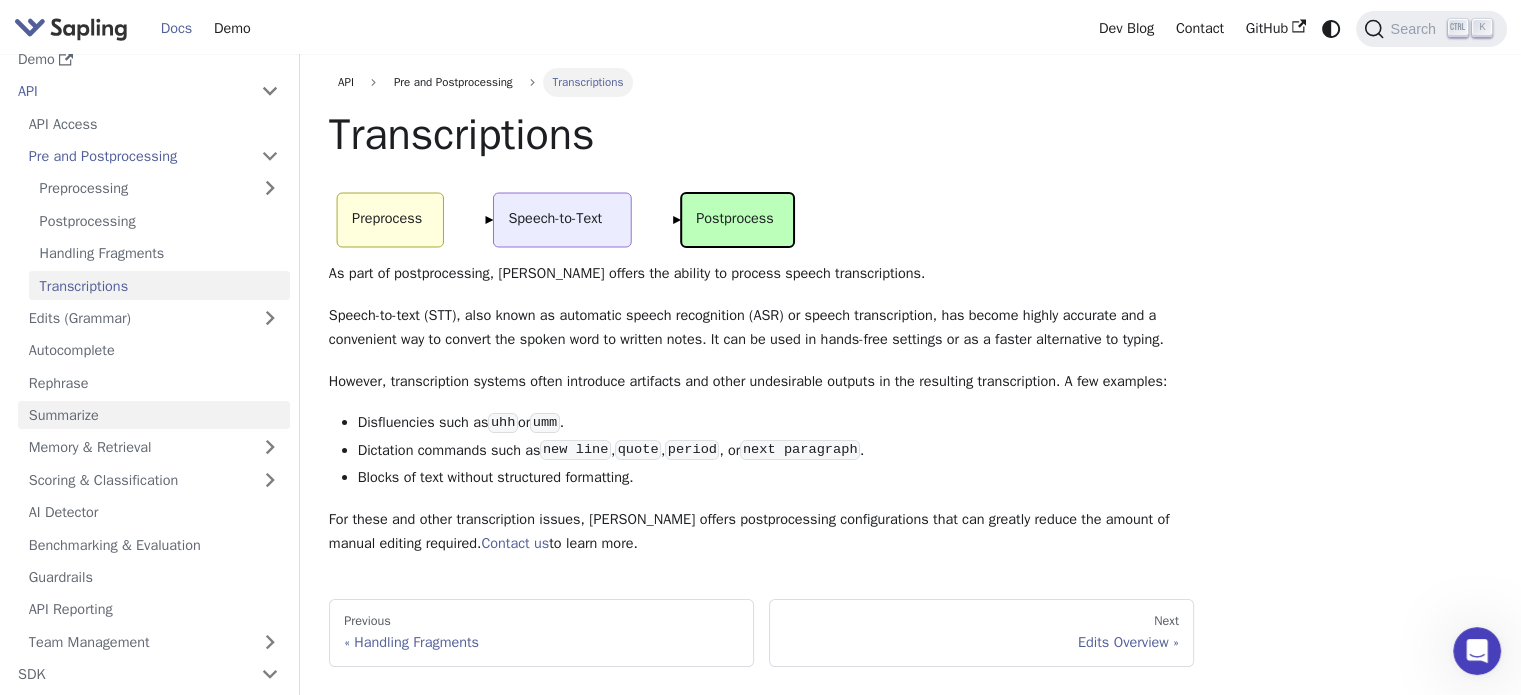 scroll, scrollTop: 55, scrollLeft: 0, axis: vertical 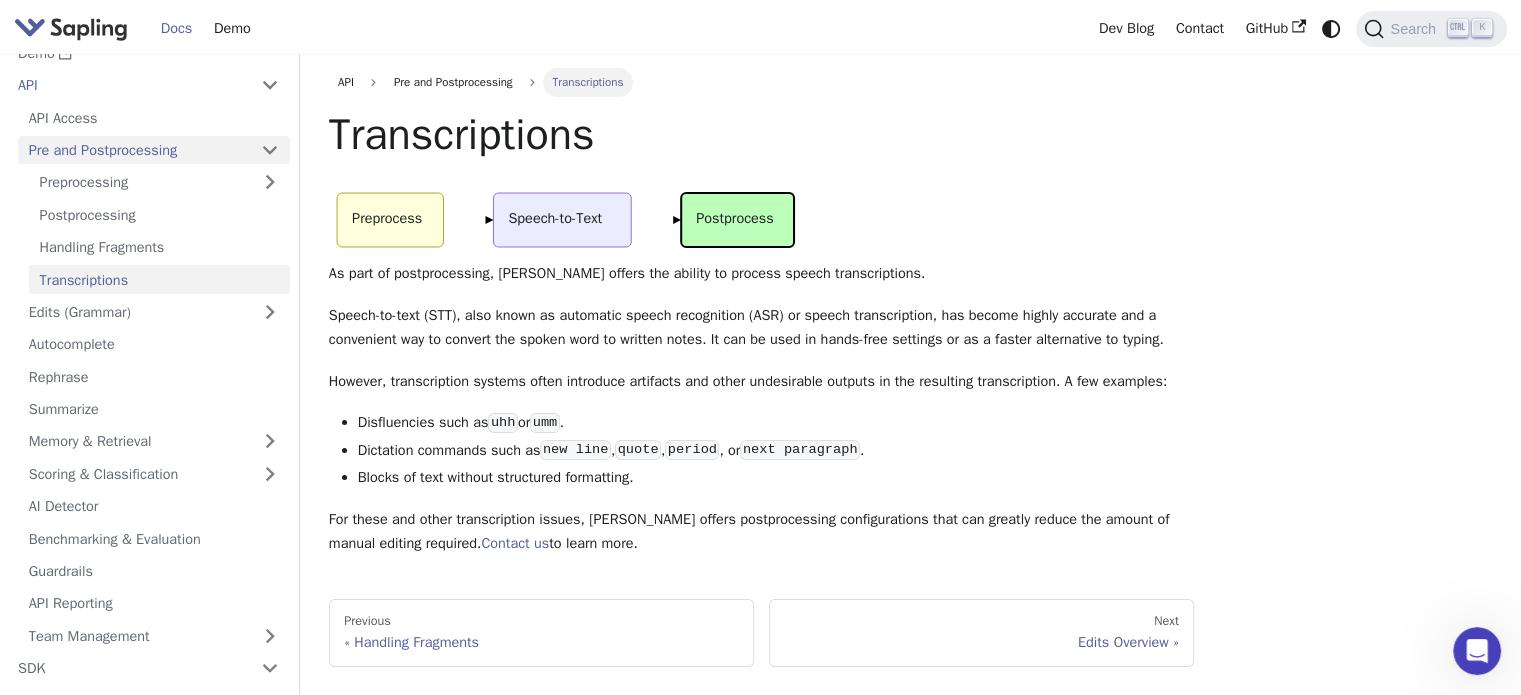 click on "Pre and Postprocessing" at bounding box center [154, 150] 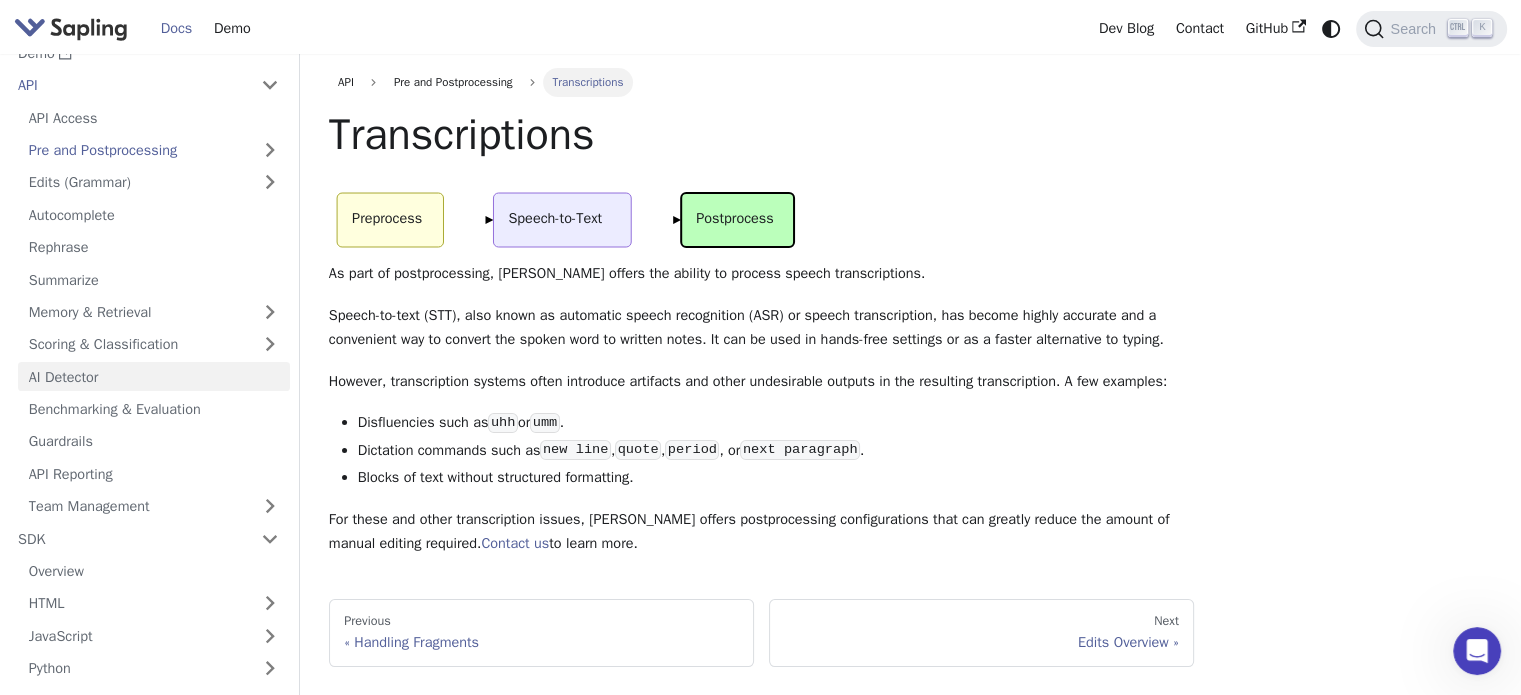 click on "AI Detector" at bounding box center (154, 376) 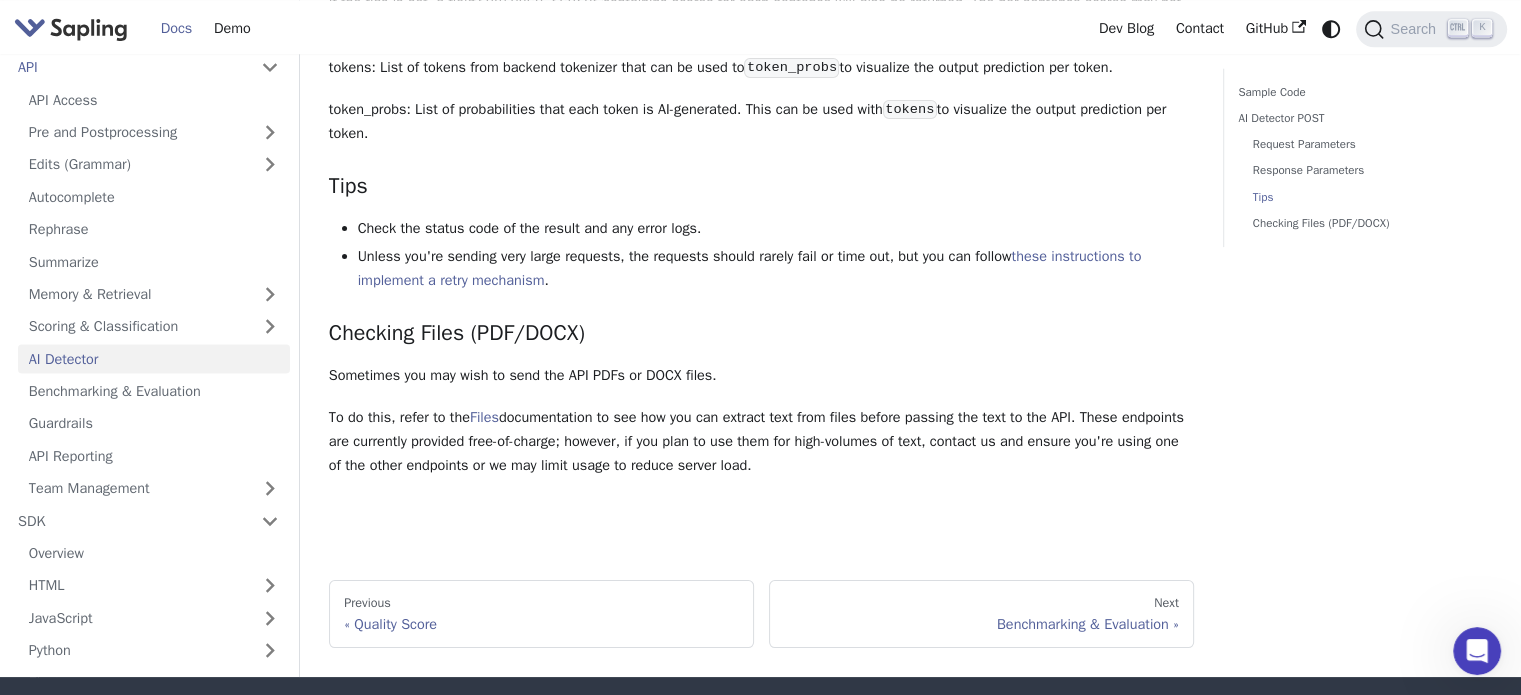 scroll, scrollTop: 2568, scrollLeft: 0, axis: vertical 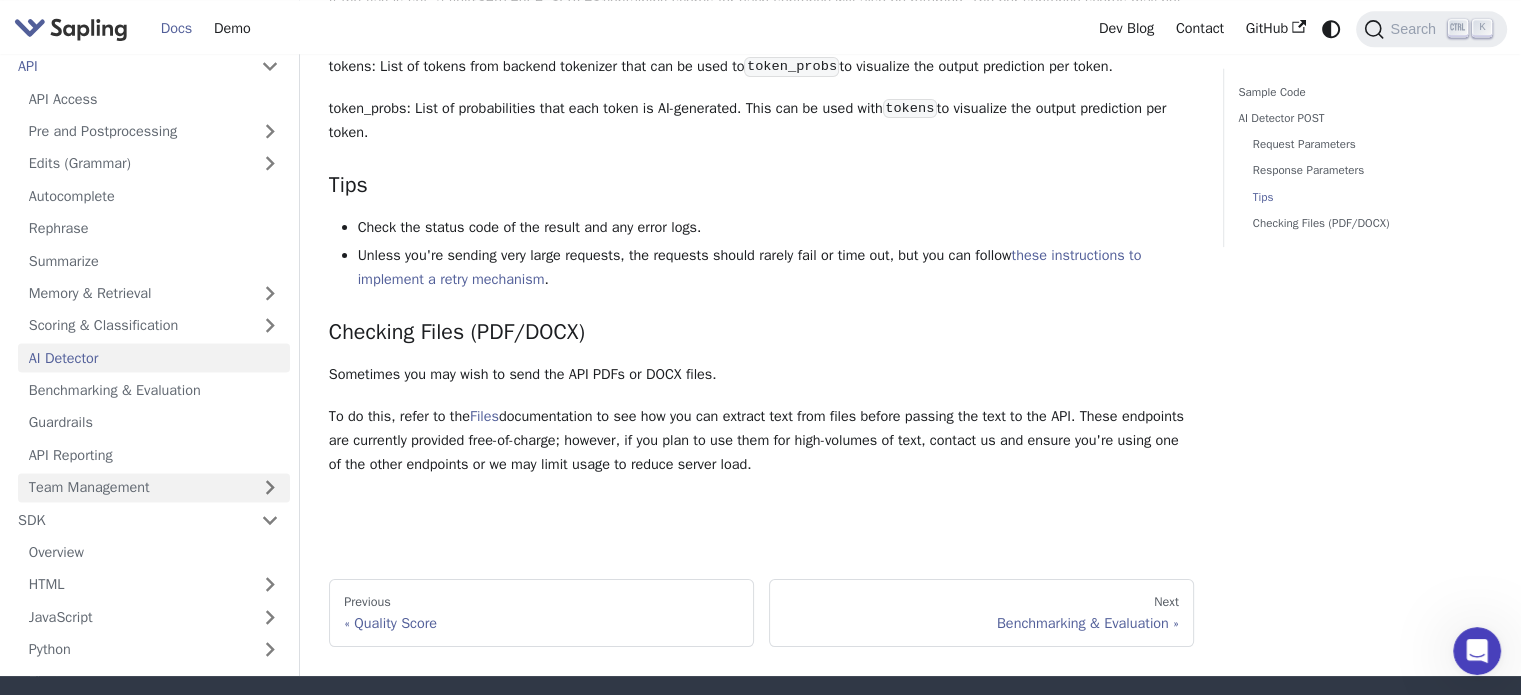 click on "Team Management" at bounding box center [154, 487] 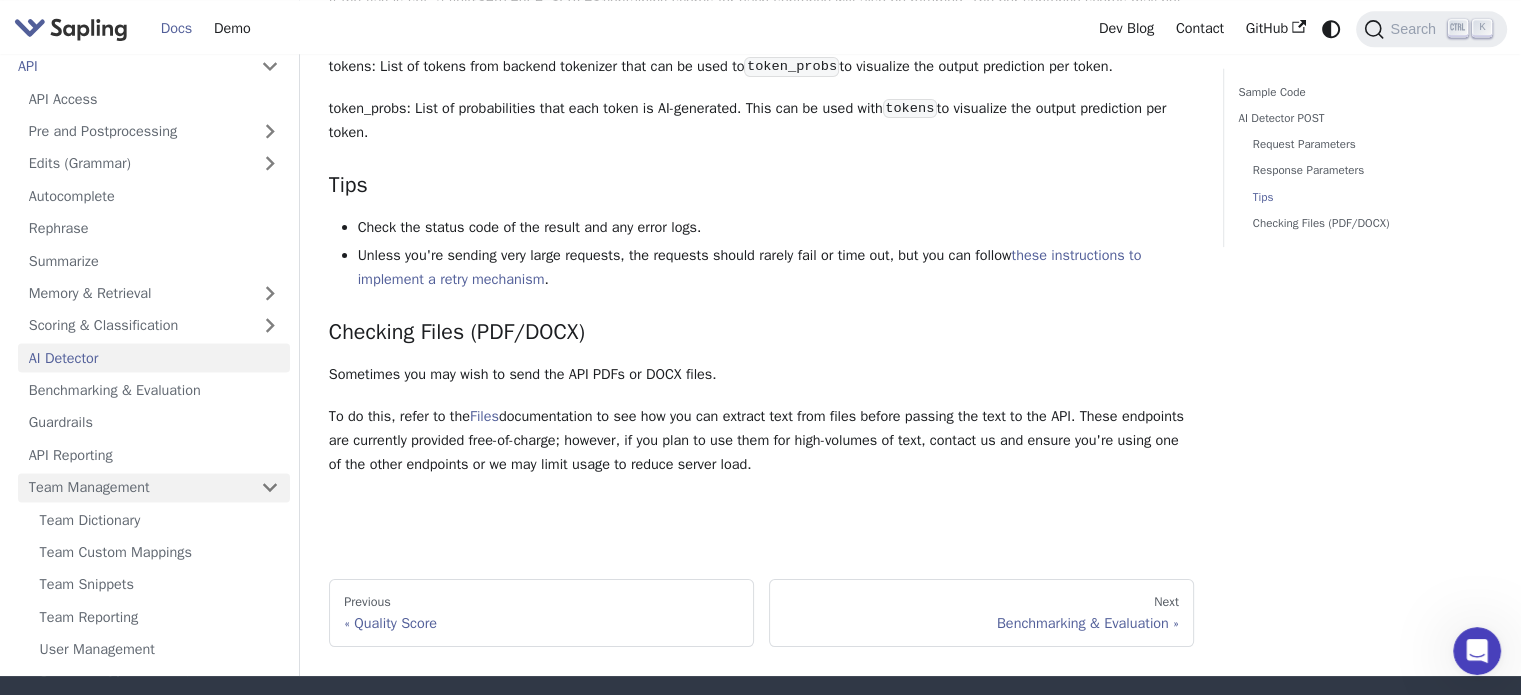 click on "Team Management" at bounding box center (154, 487) 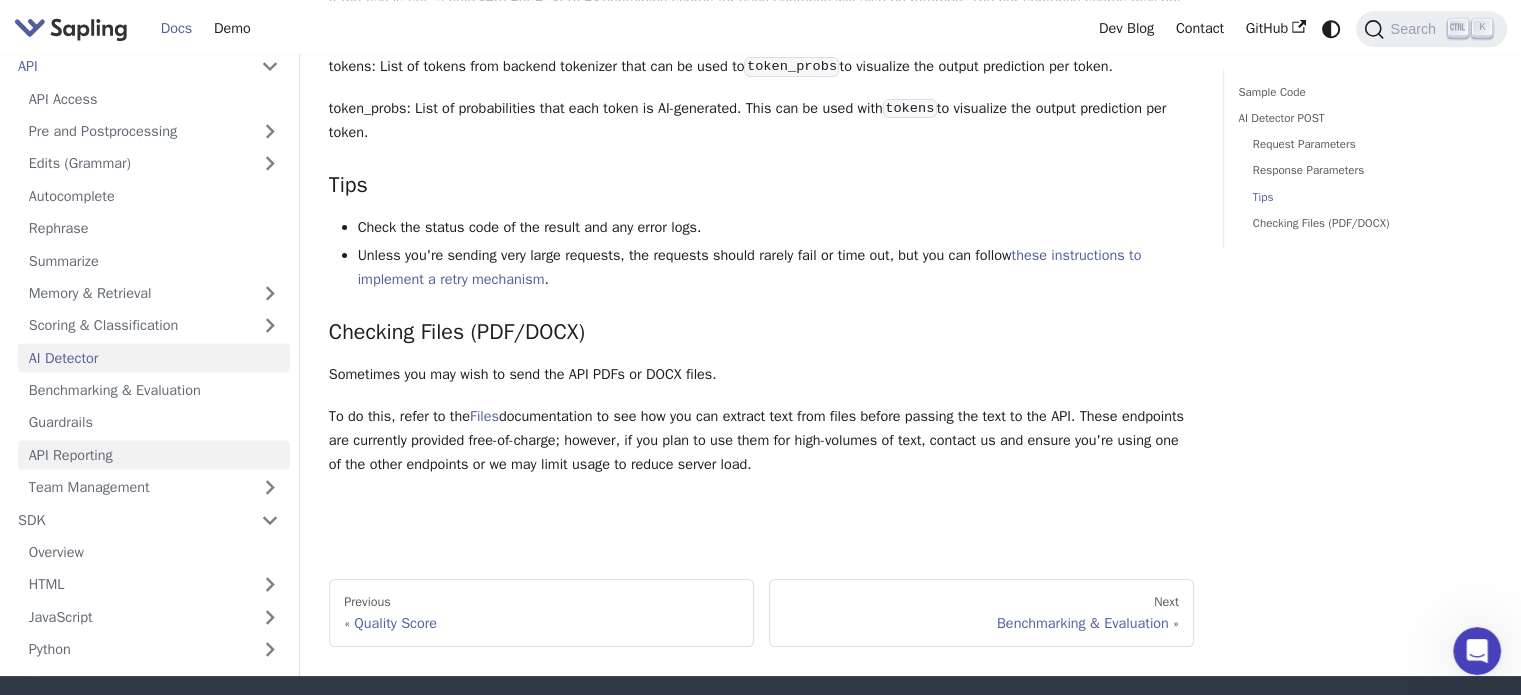 click on "API Reporting" at bounding box center (154, 455) 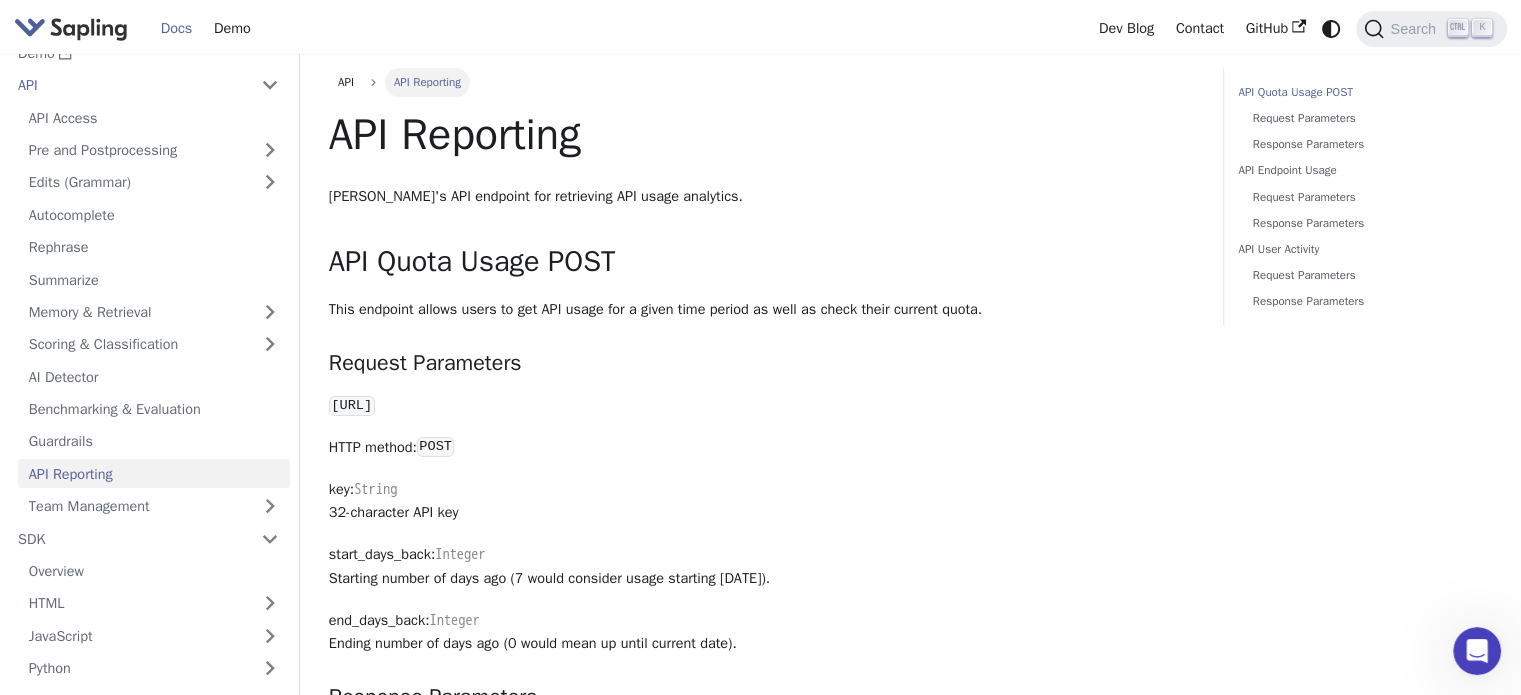 click on "API Reporting" at bounding box center [154, 473] 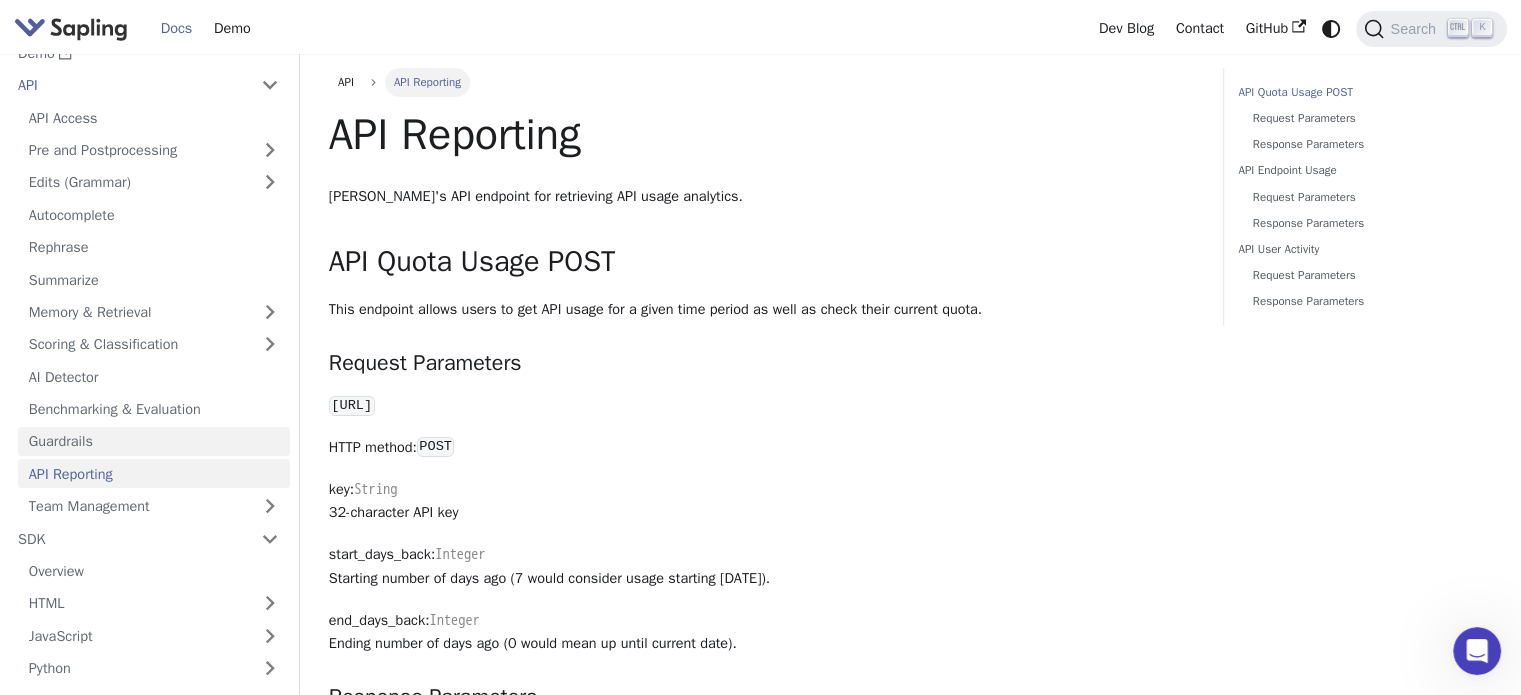 click on "Guardrails" at bounding box center [154, 441] 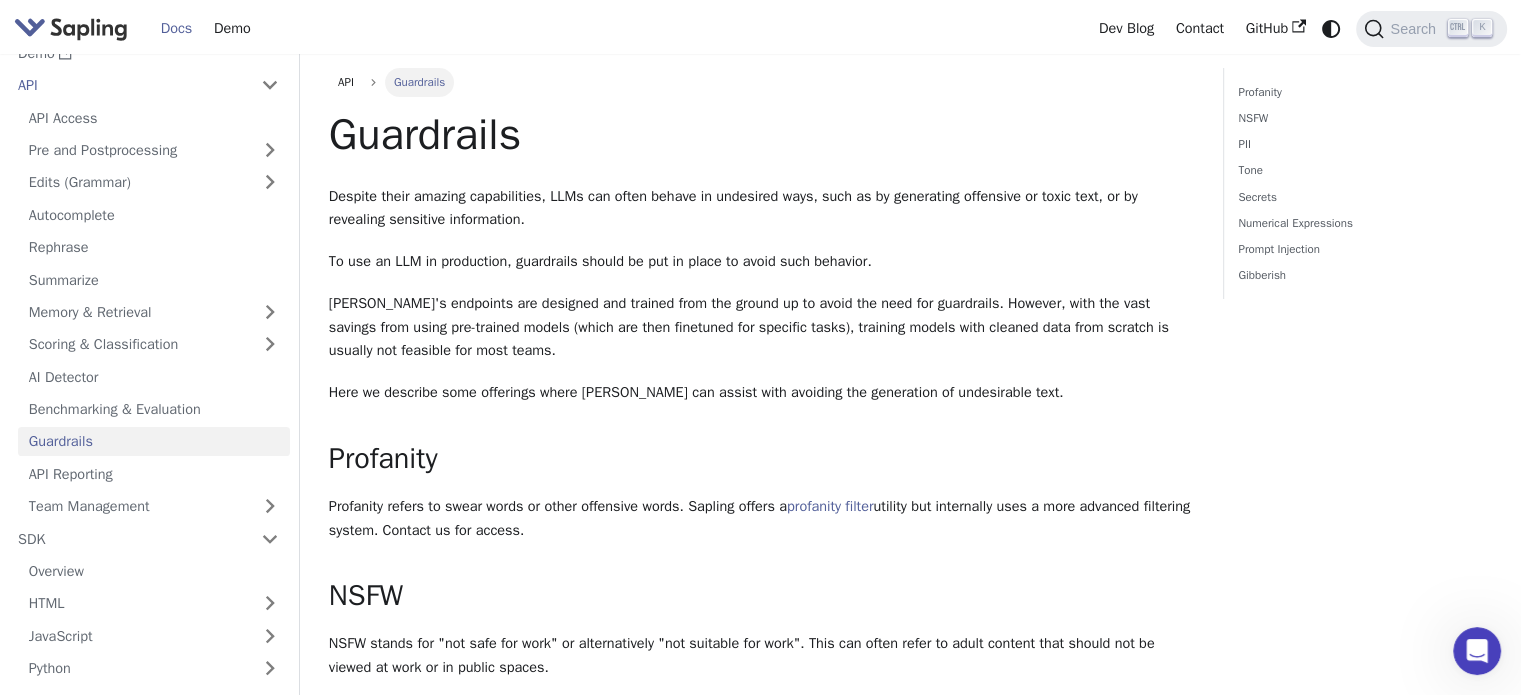 scroll, scrollTop: 0, scrollLeft: 0, axis: both 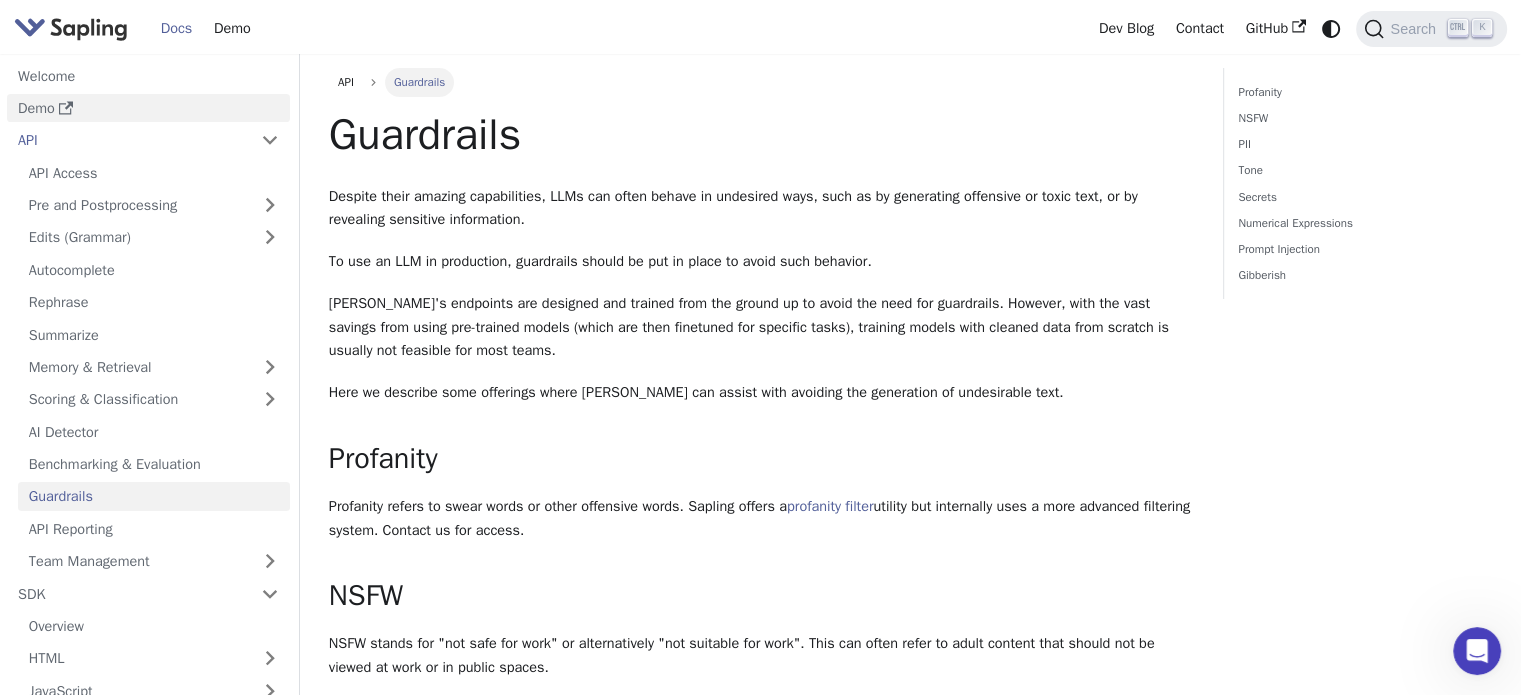 click 